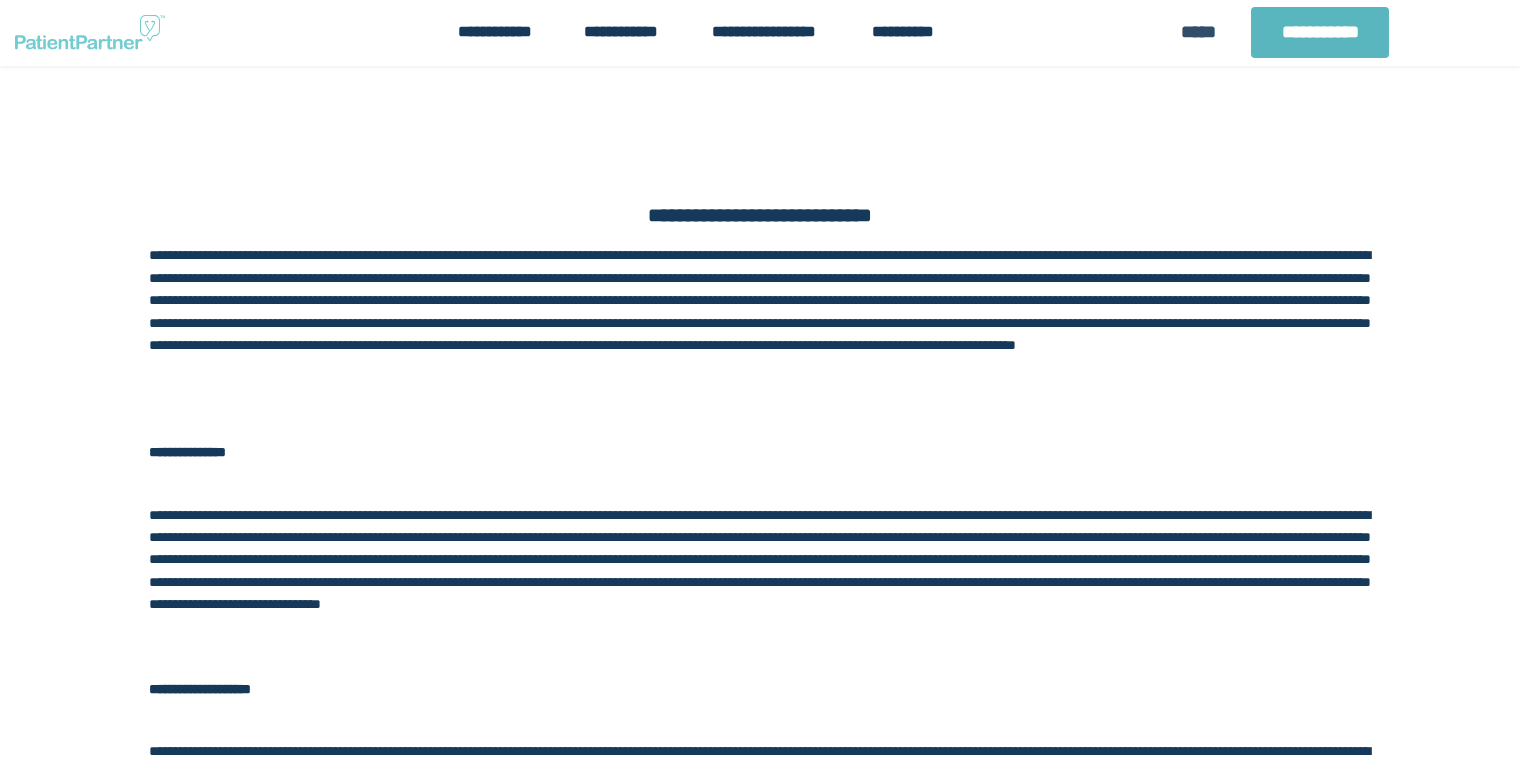 scroll, scrollTop: 0, scrollLeft: 0, axis: both 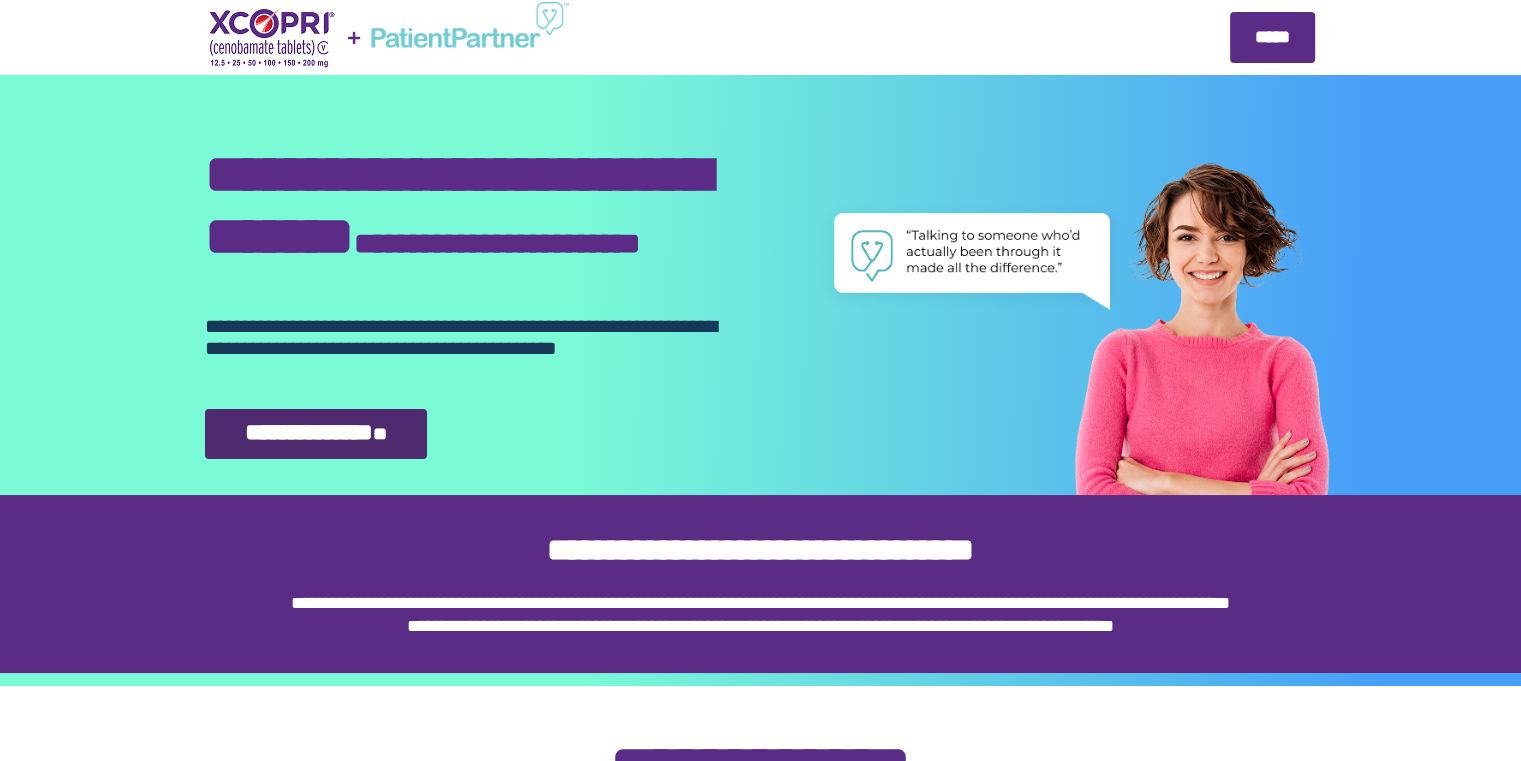 select on "**" 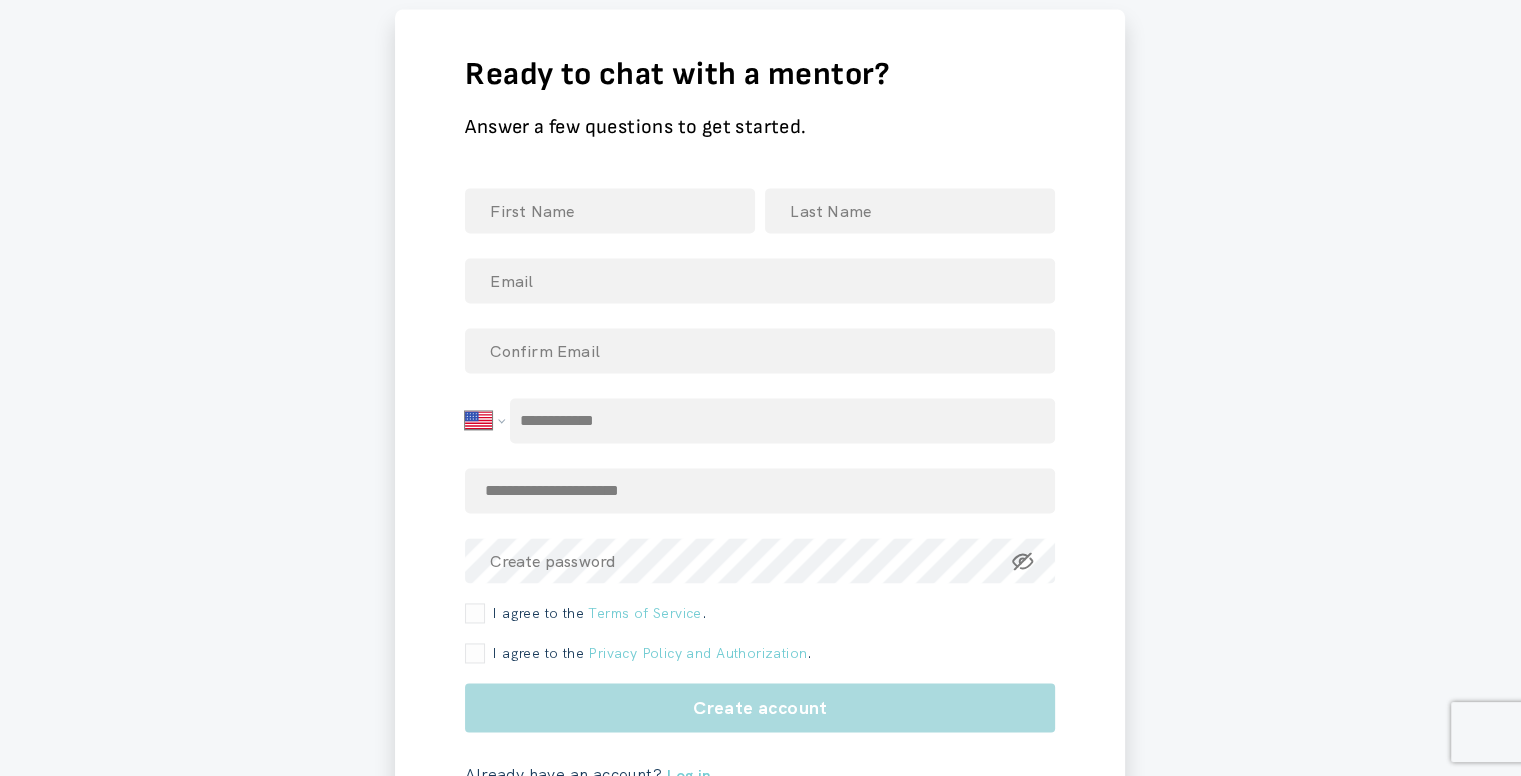 scroll, scrollTop: 2800, scrollLeft: 0, axis: vertical 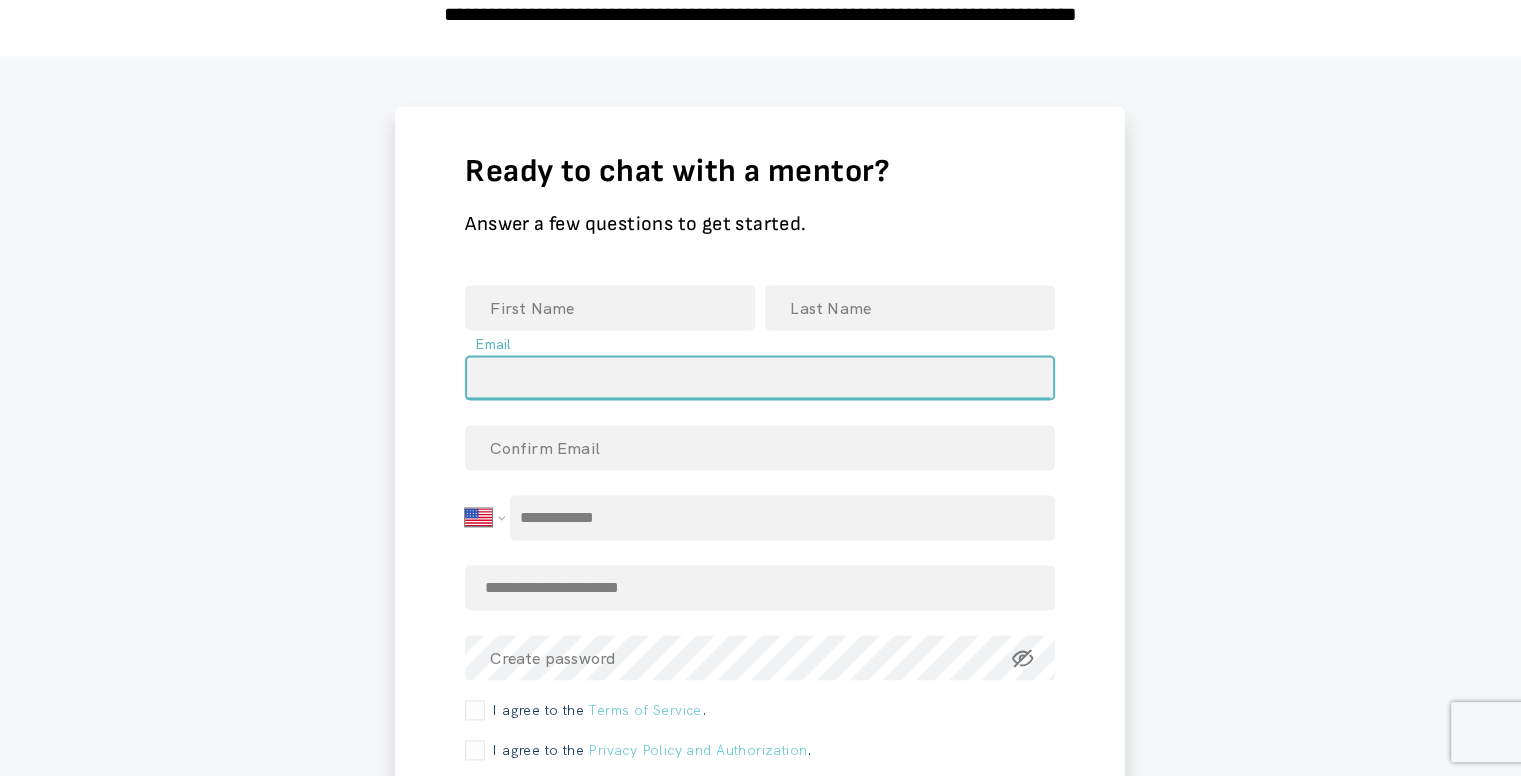 click at bounding box center (760, 377) 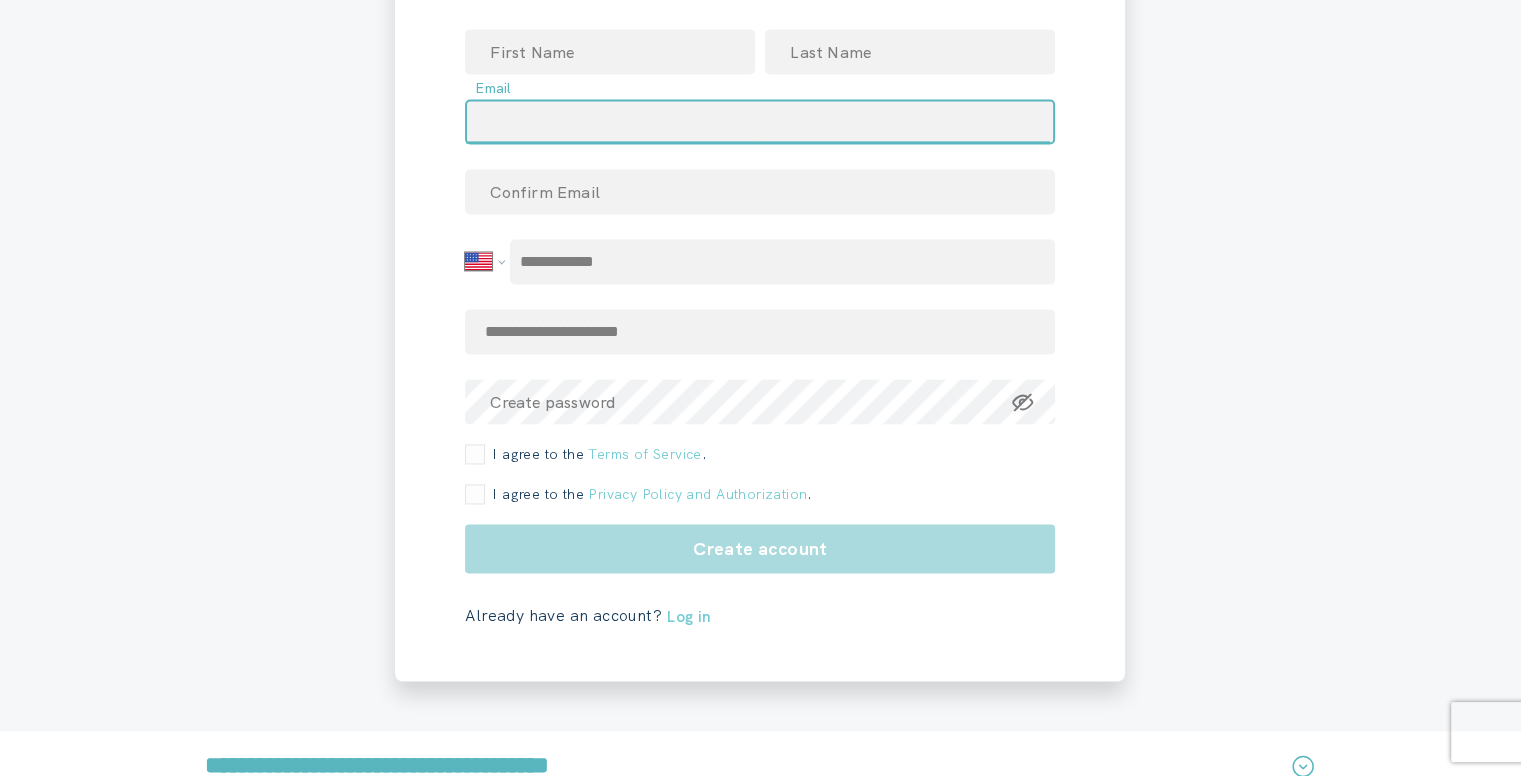 scroll, scrollTop: 3000, scrollLeft: 0, axis: vertical 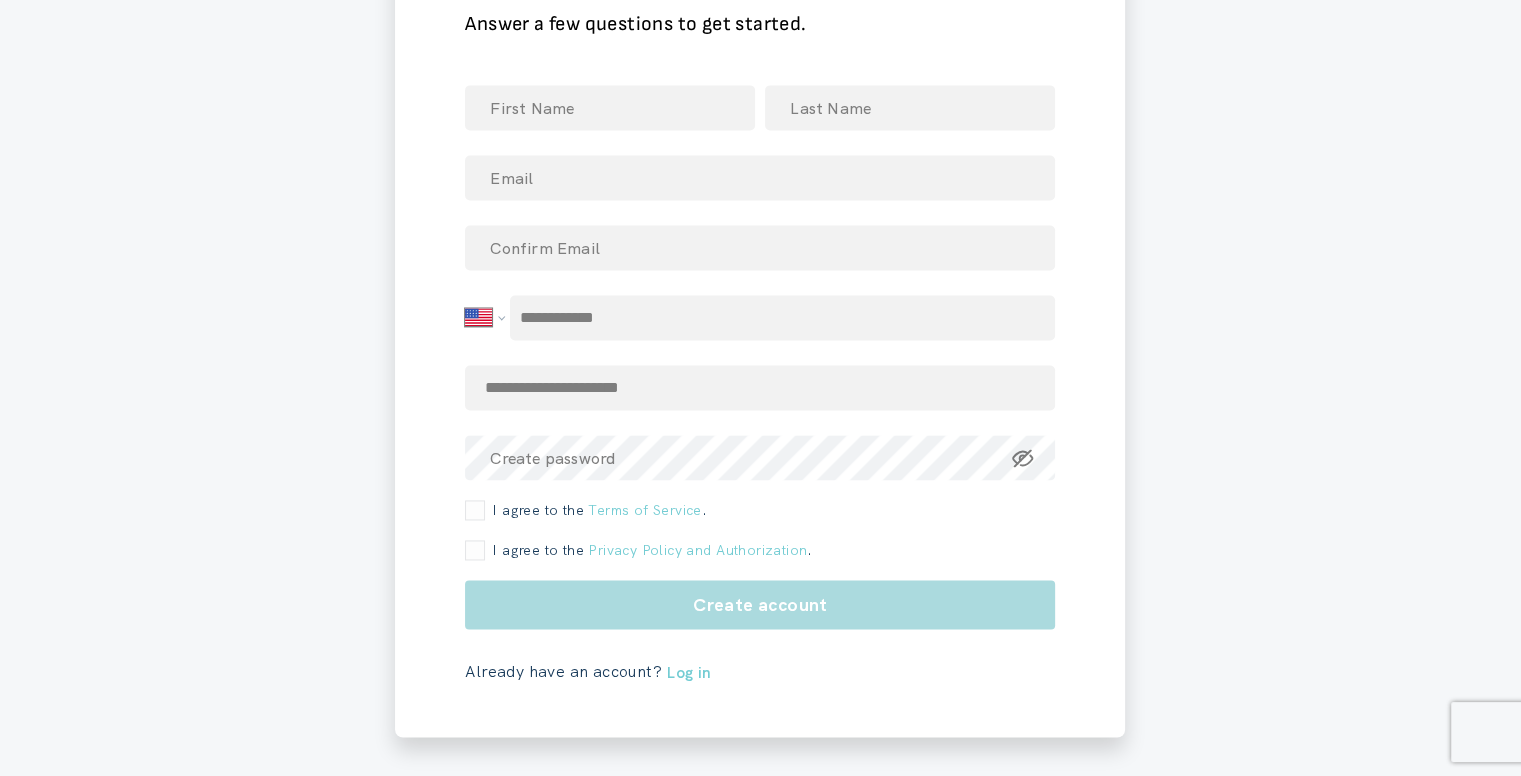 click 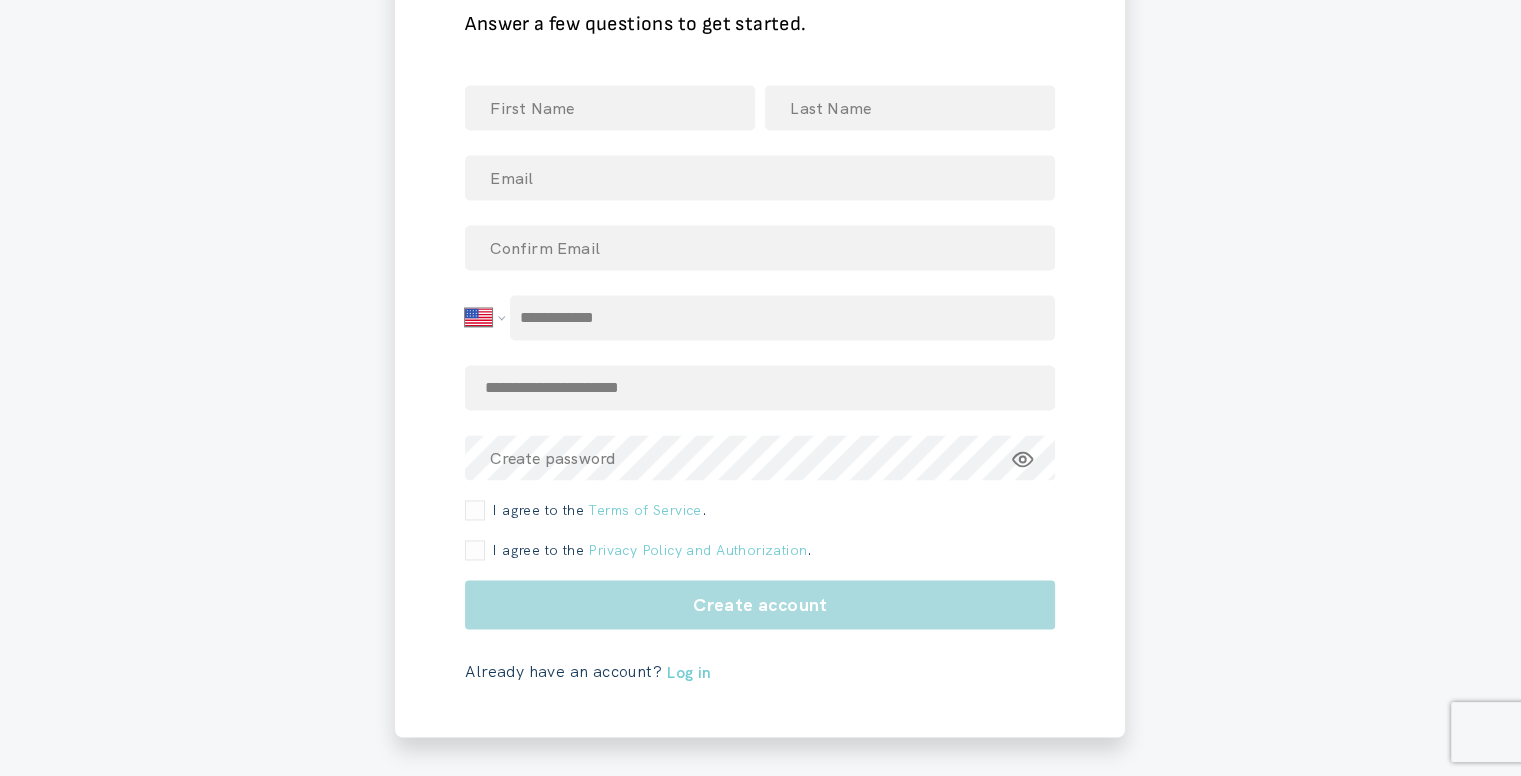 click 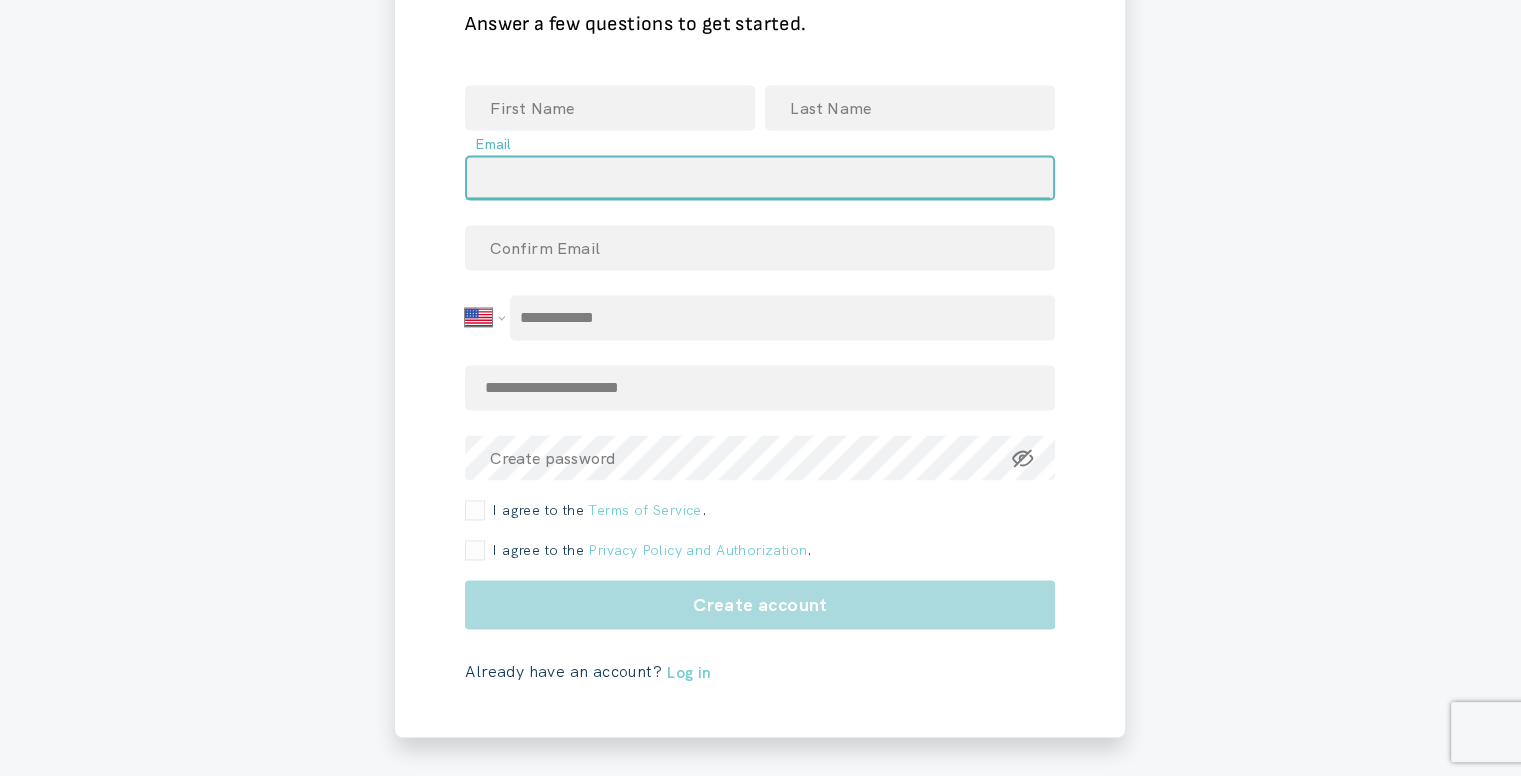click on "Email" at bounding box center (760, 177) 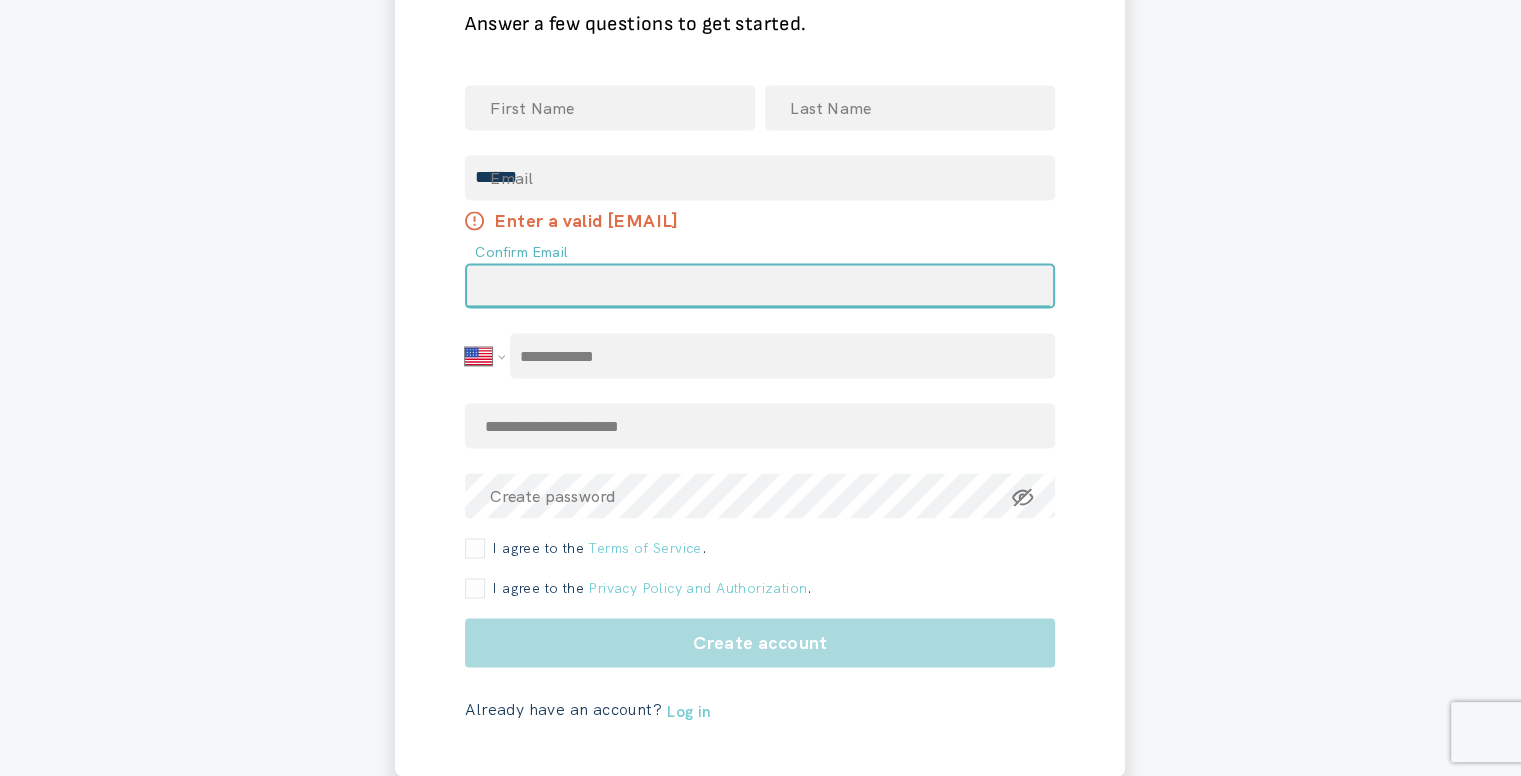 click on "**********" at bounding box center [760, 341] 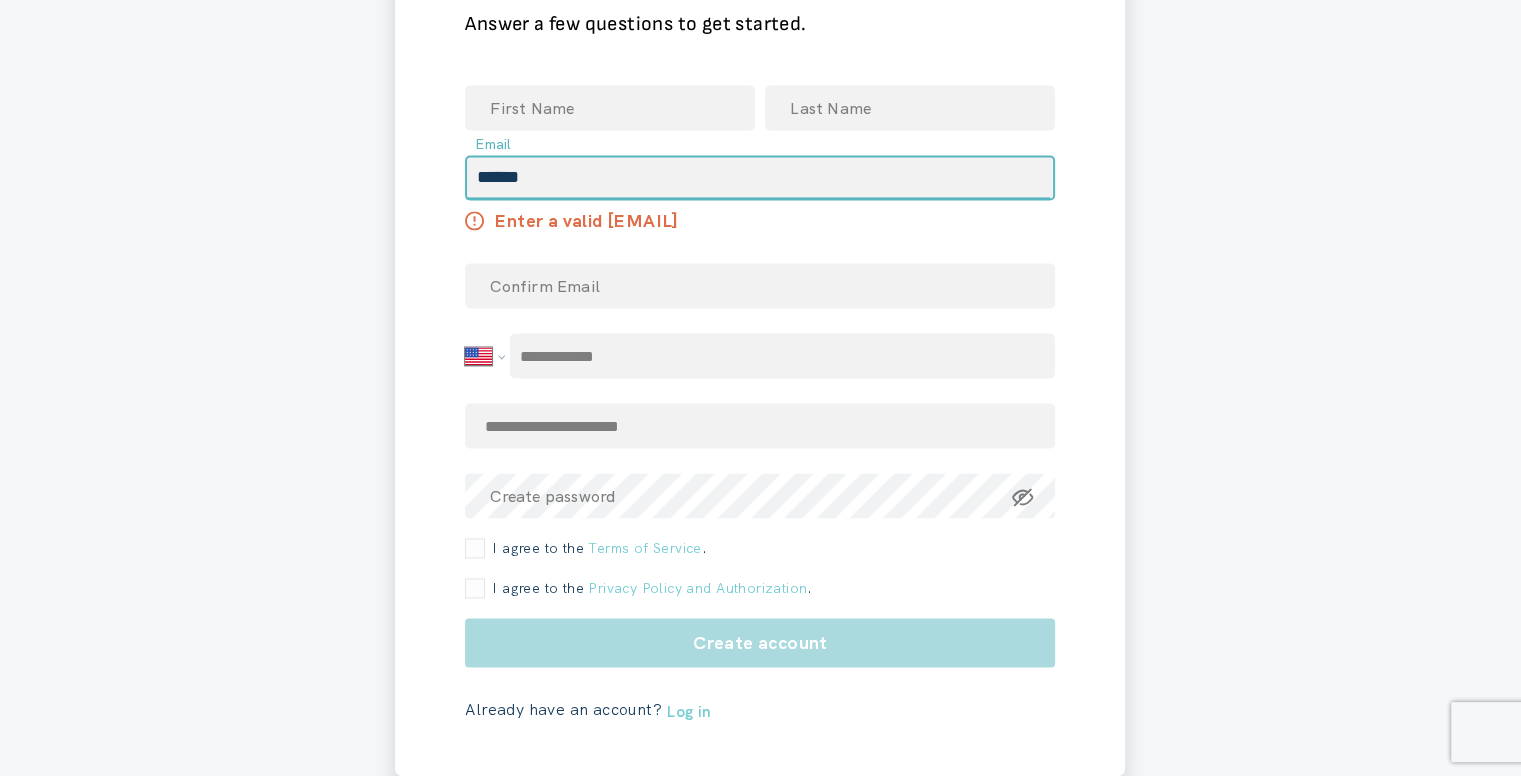 click on "******" at bounding box center [760, 177] 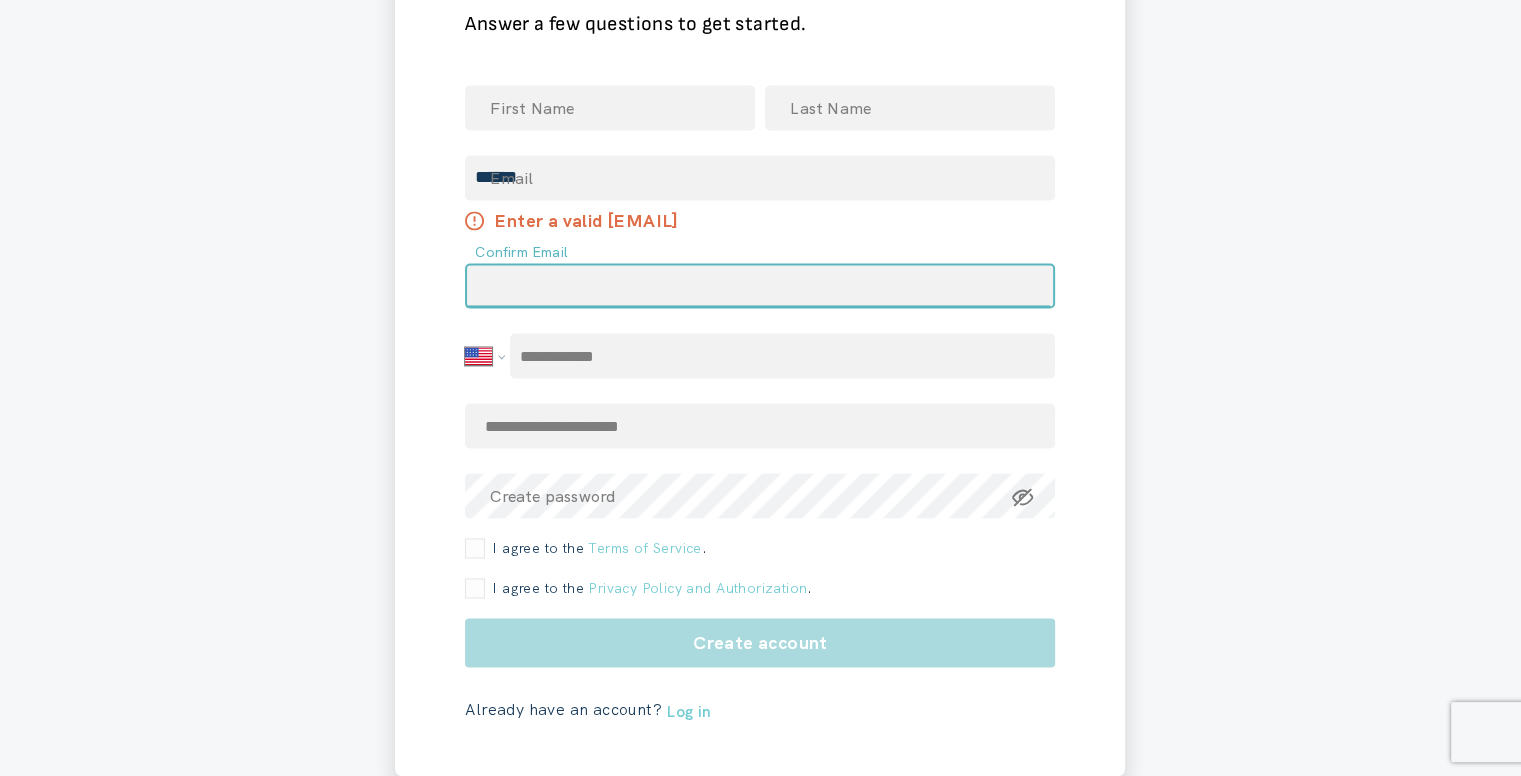 click at bounding box center [760, 285] 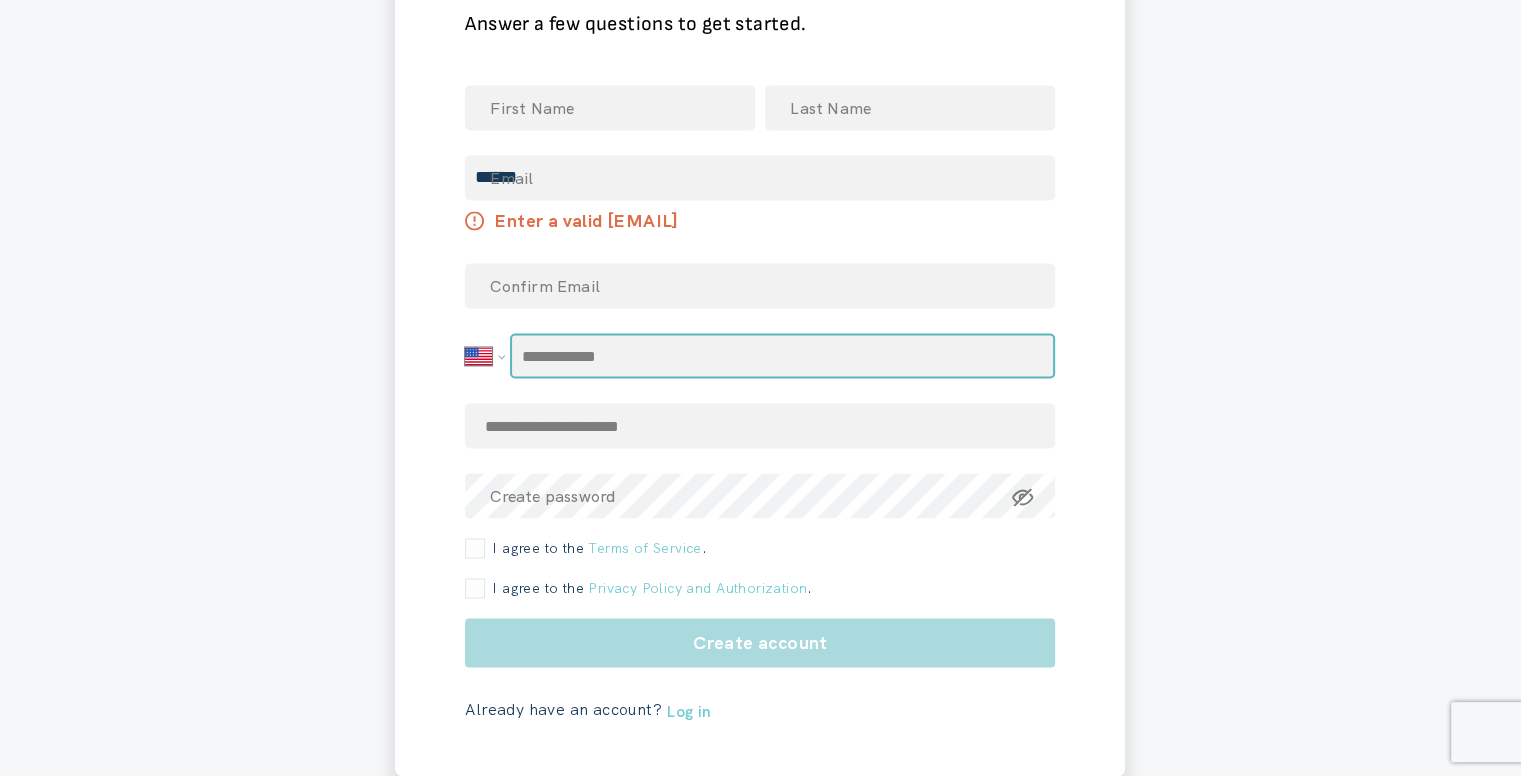 click at bounding box center [782, 355] 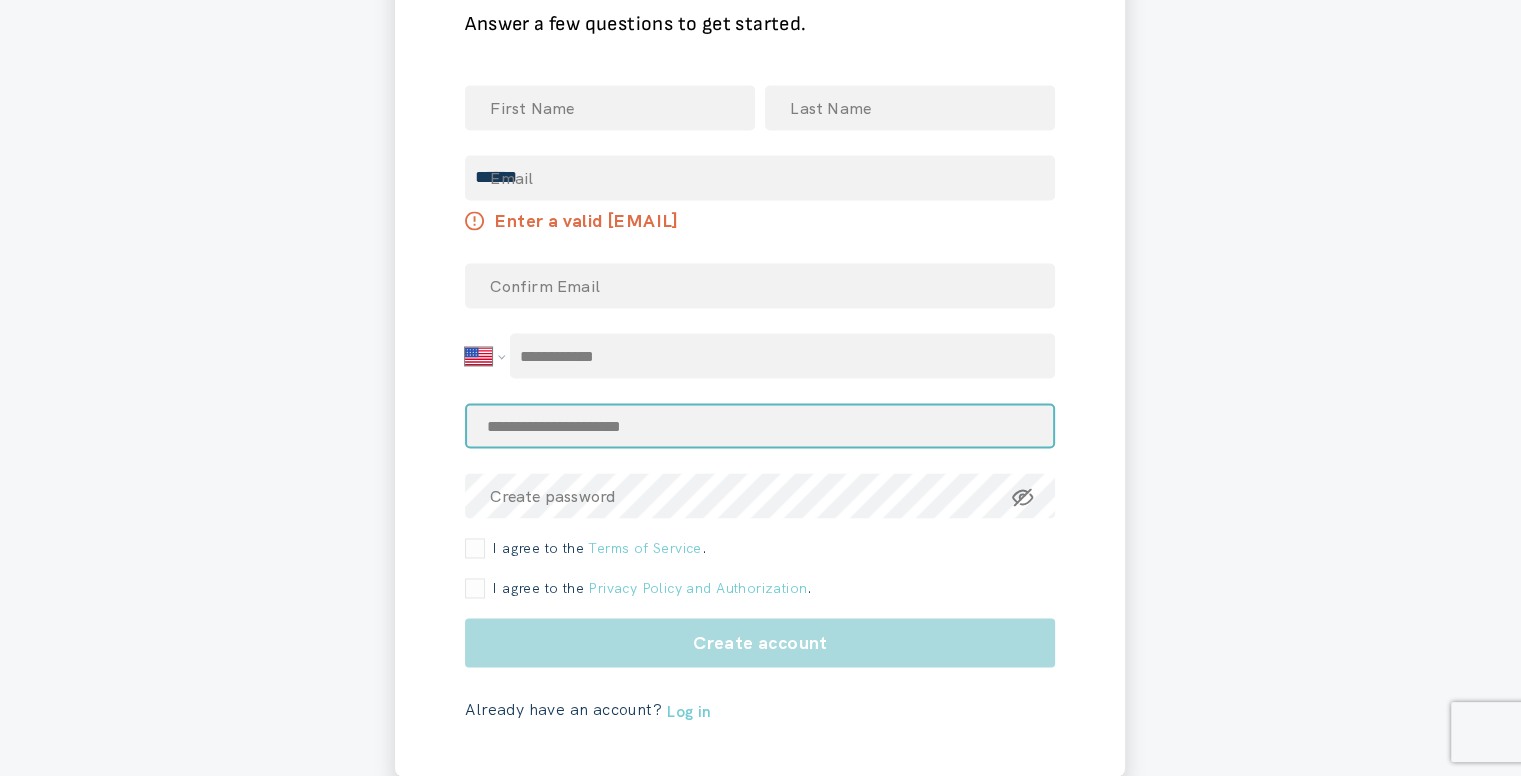 click on "**********" at bounding box center [760, 341] 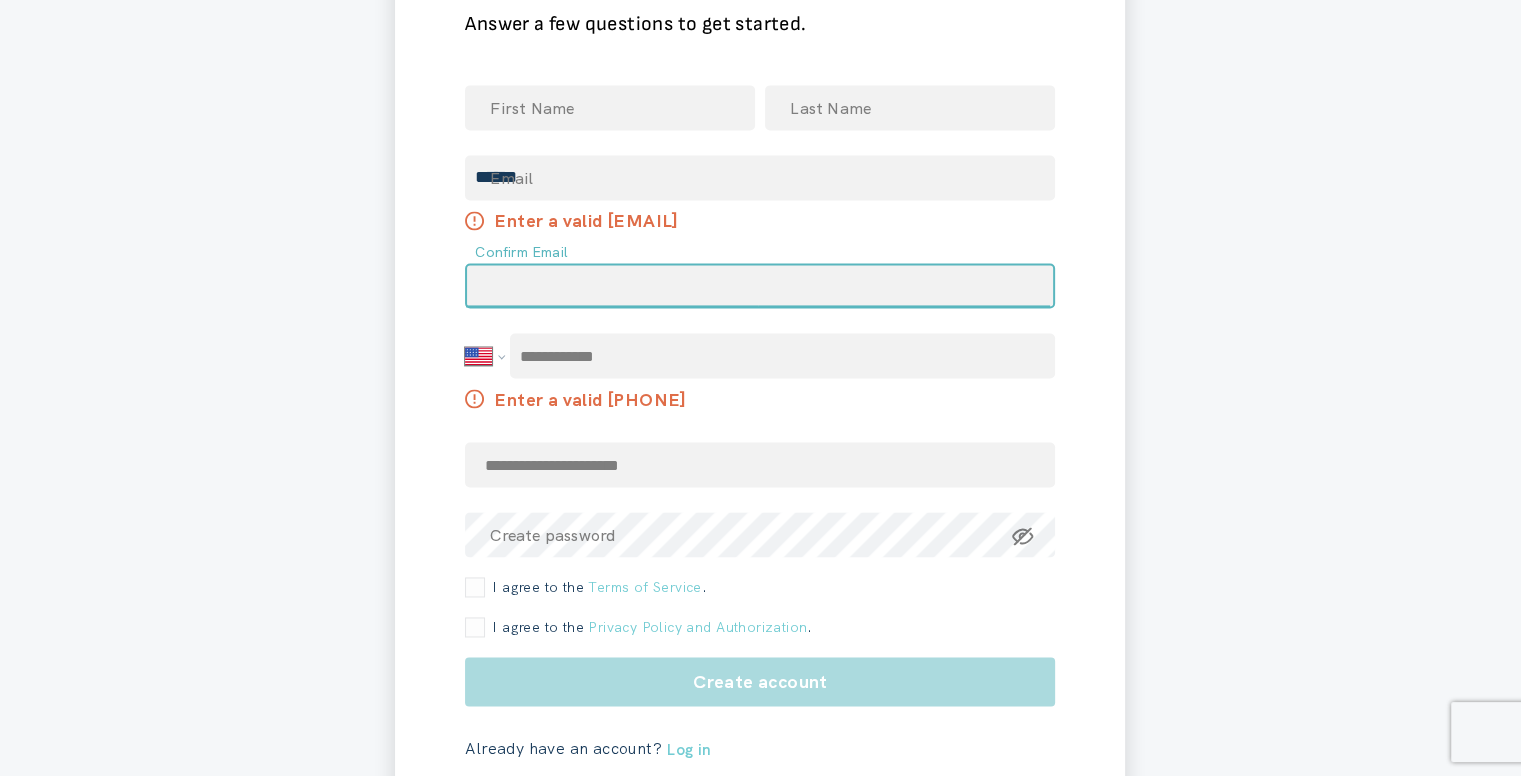 click at bounding box center [760, 285] 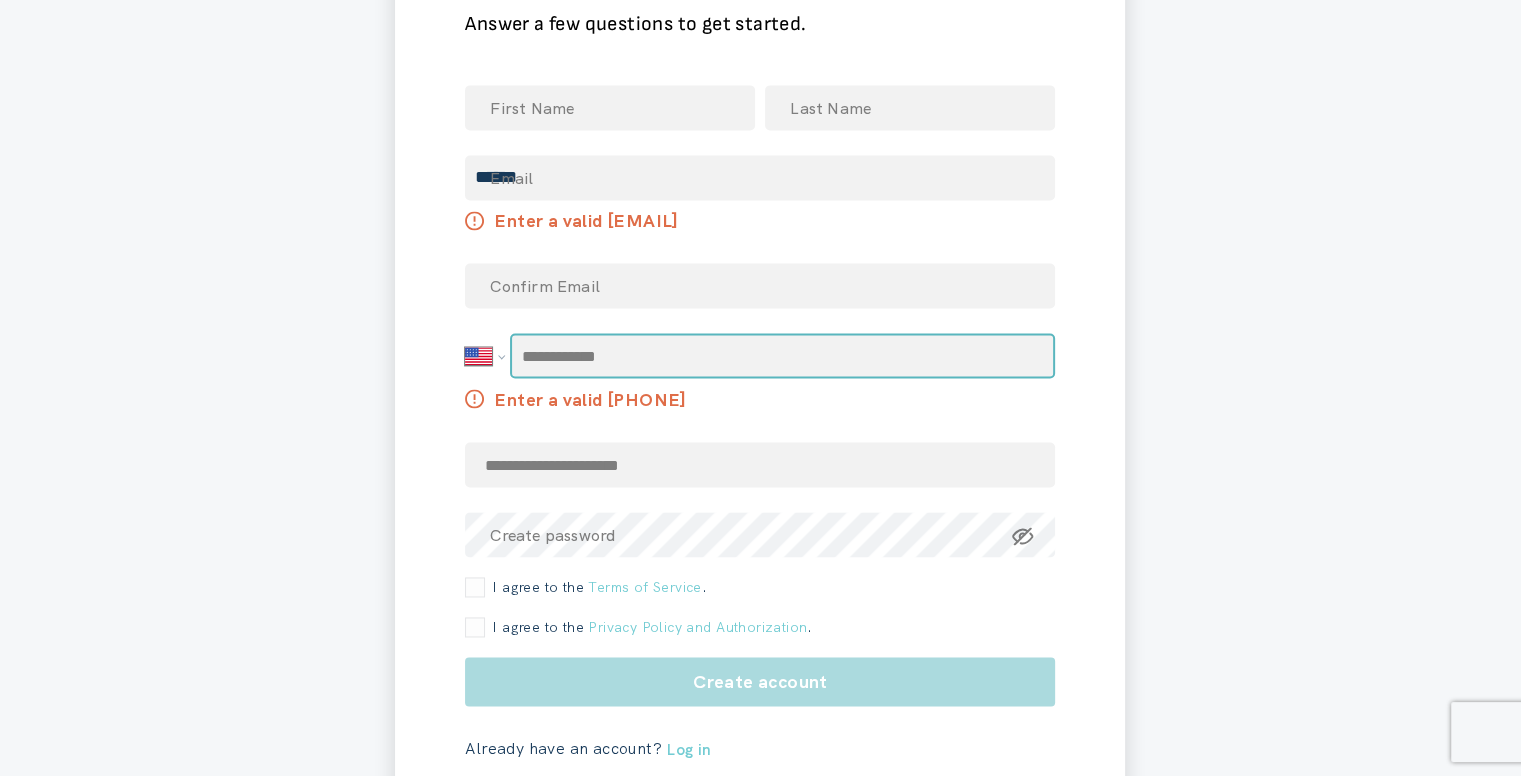 click at bounding box center (782, 355) 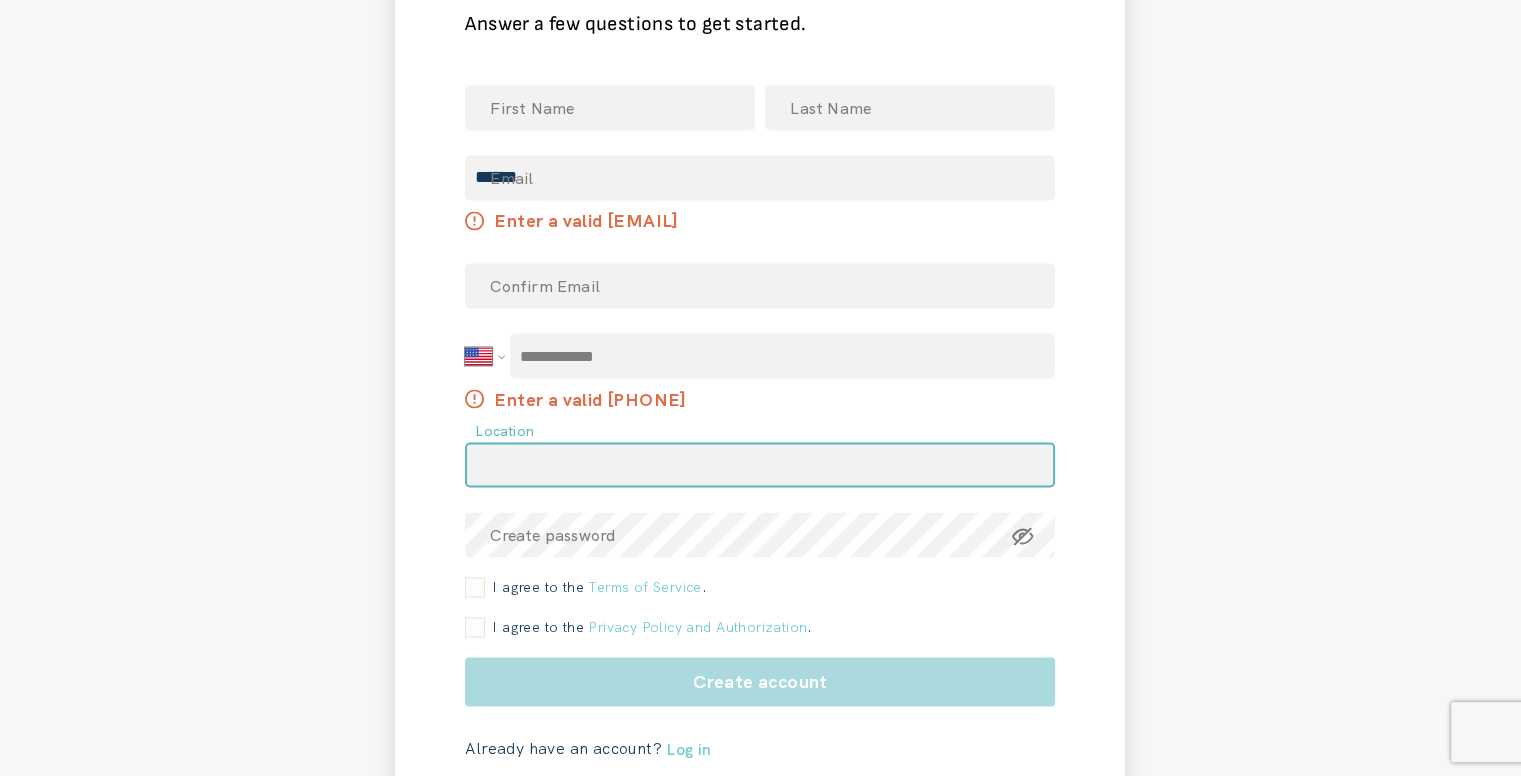 click at bounding box center (760, 464) 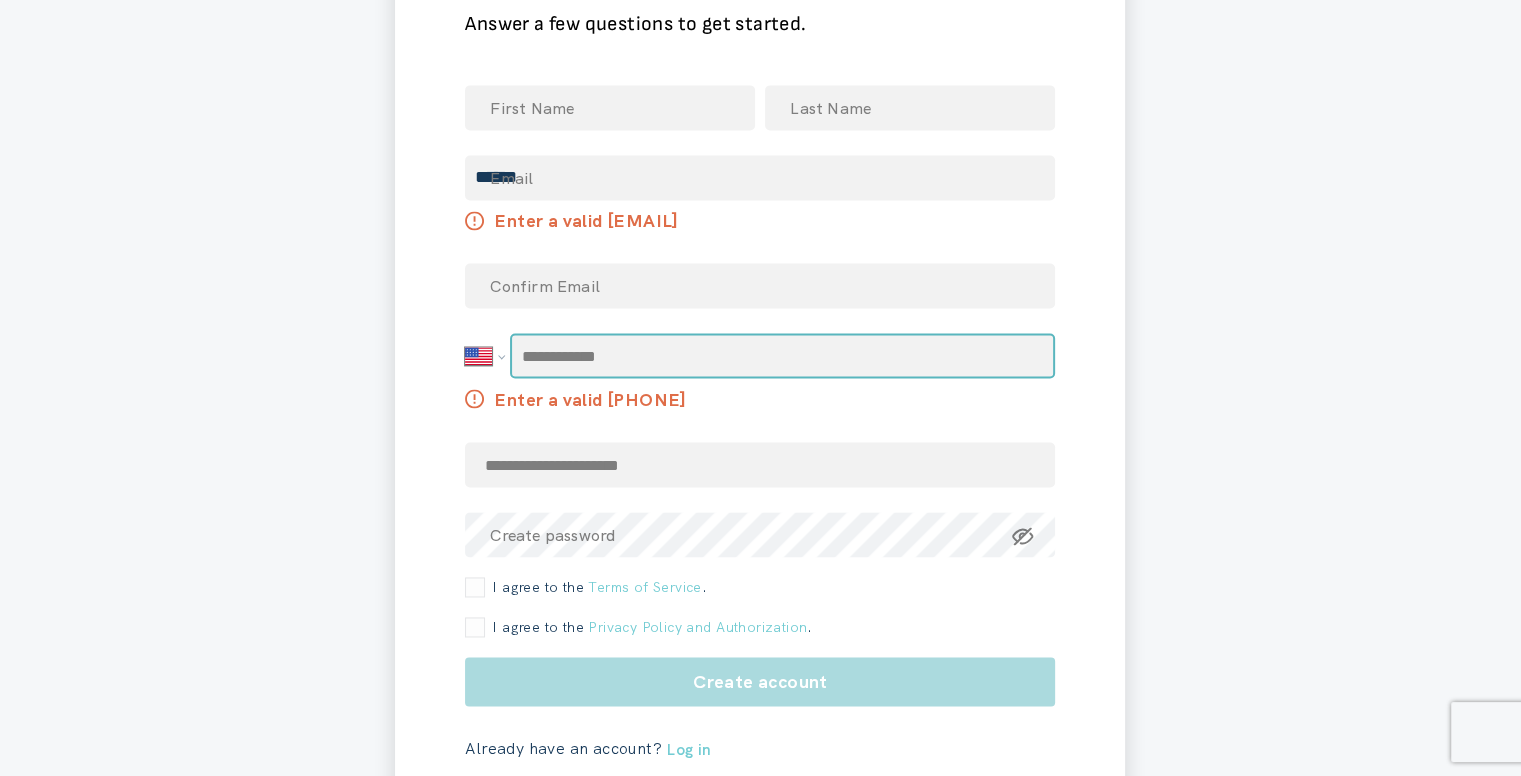 click at bounding box center [782, 355] 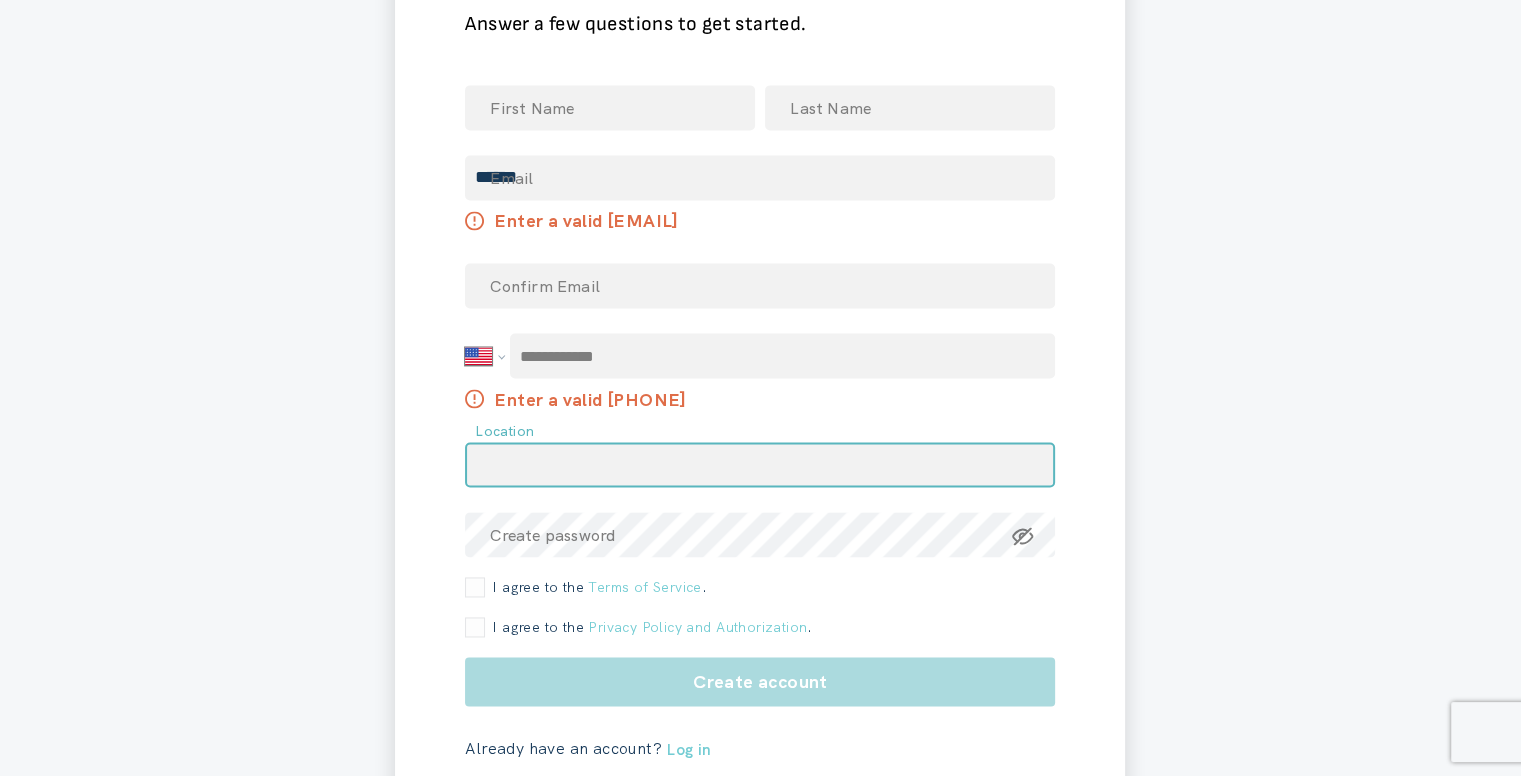 click at bounding box center [760, 464] 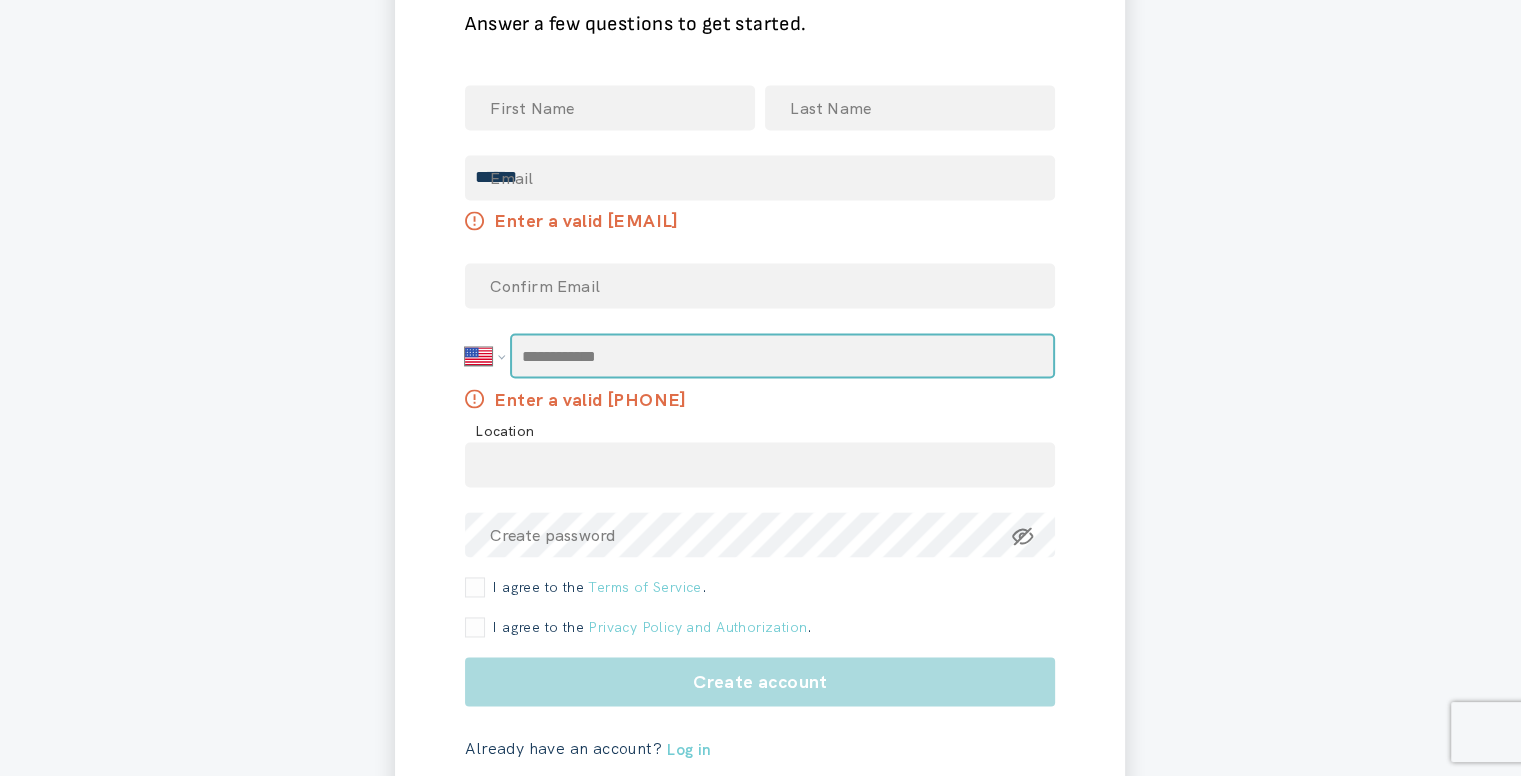 click at bounding box center (782, 355) 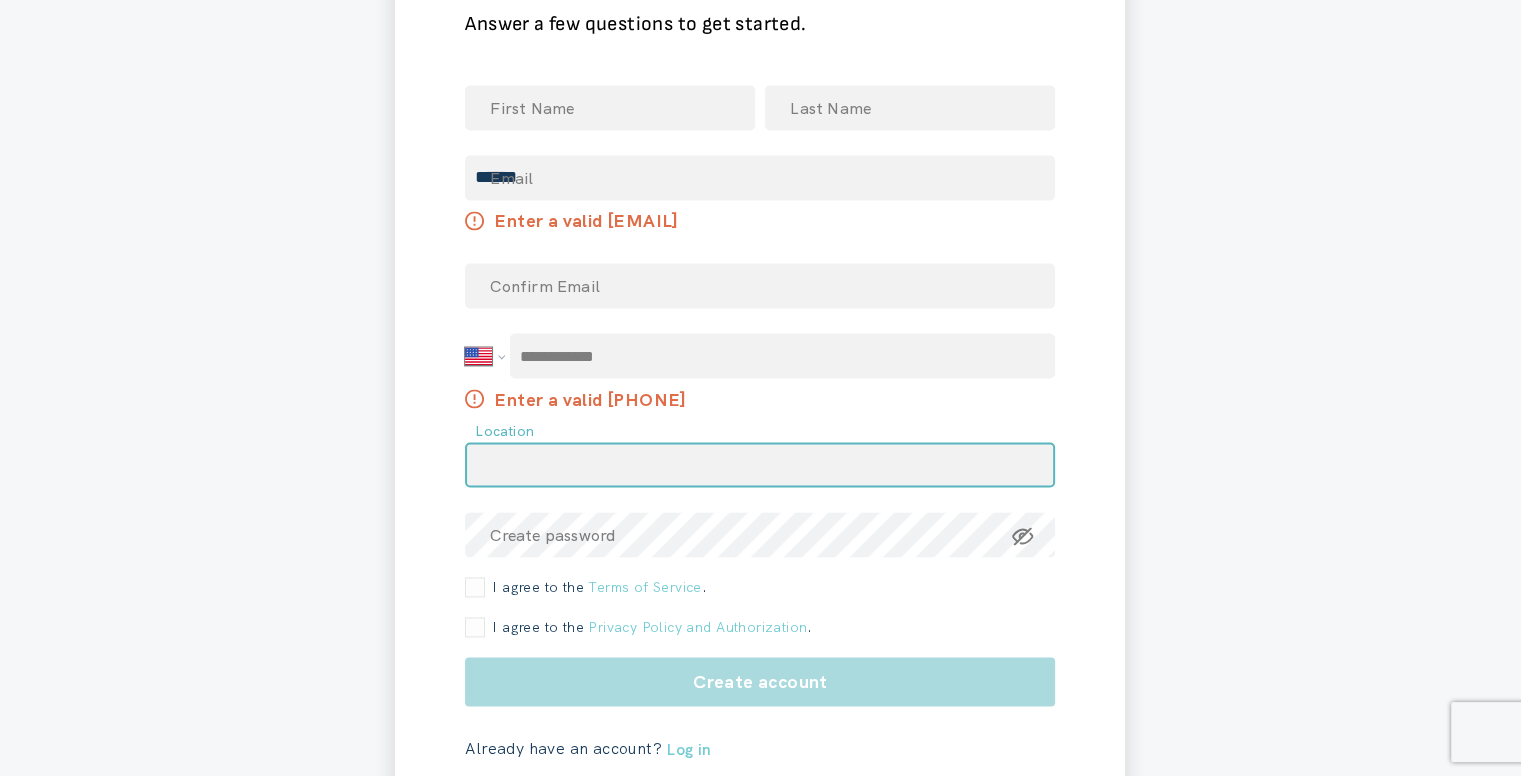 click at bounding box center (760, 464) 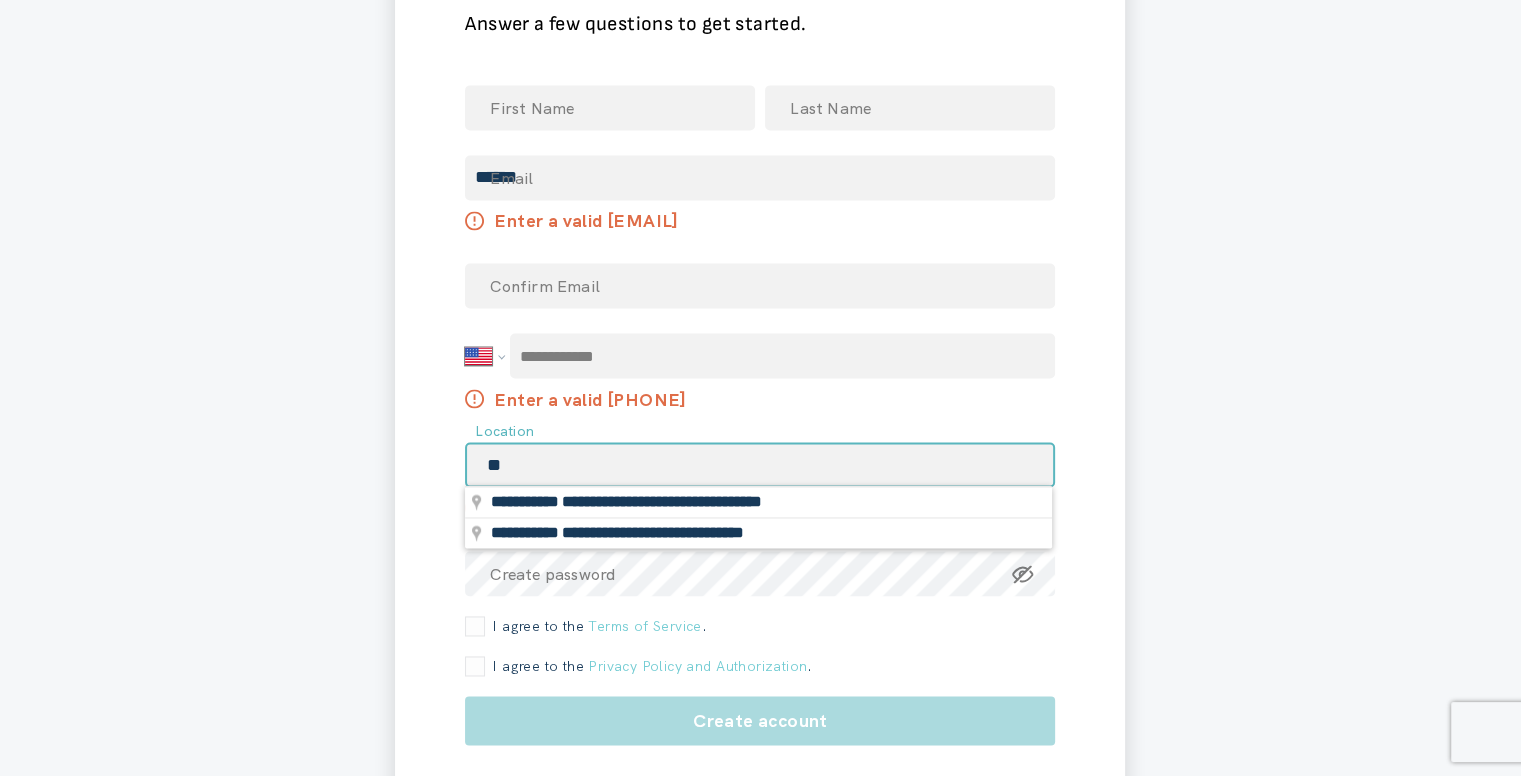 type on "*" 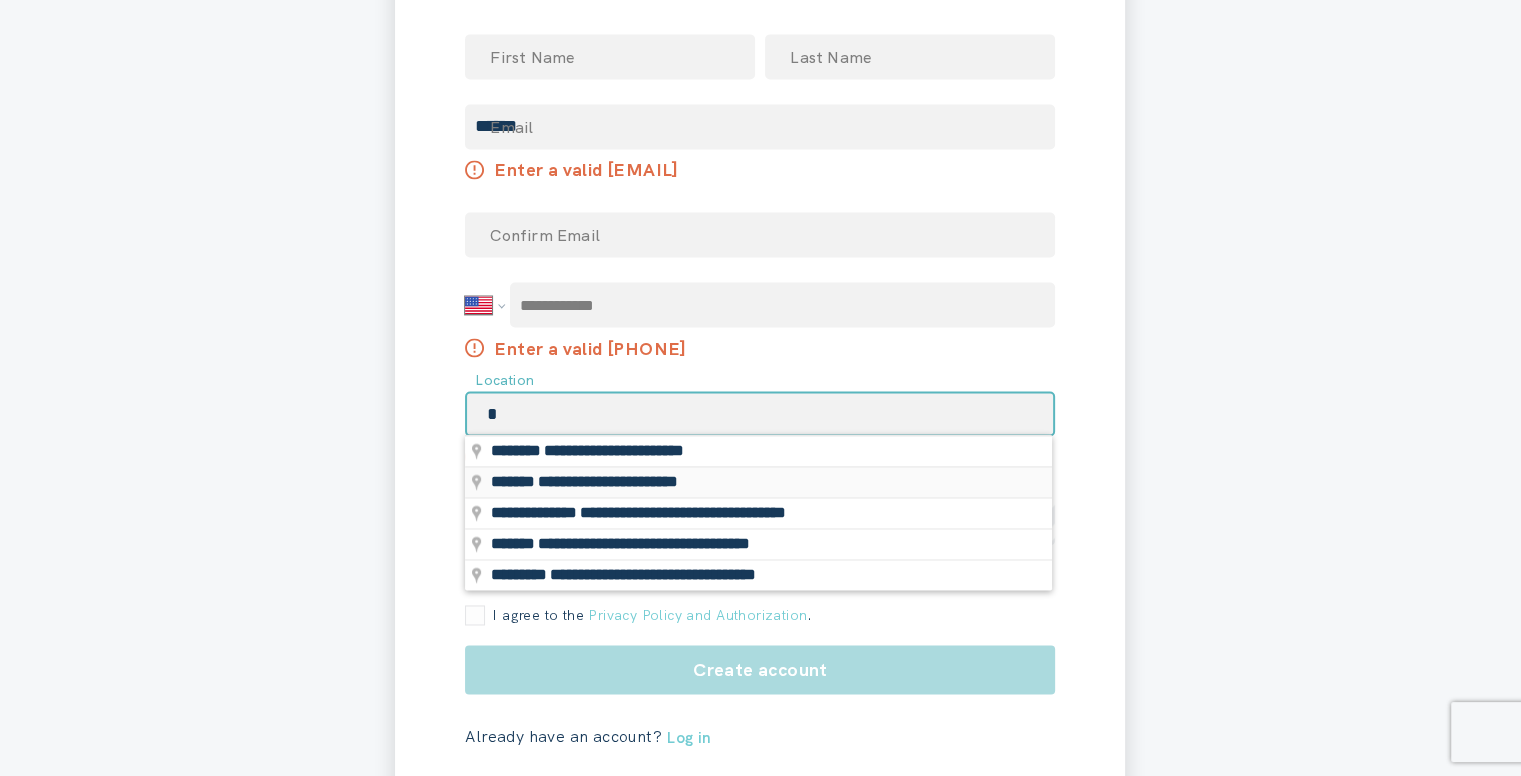 scroll, scrollTop: 3000, scrollLeft: 0, axis: vertical 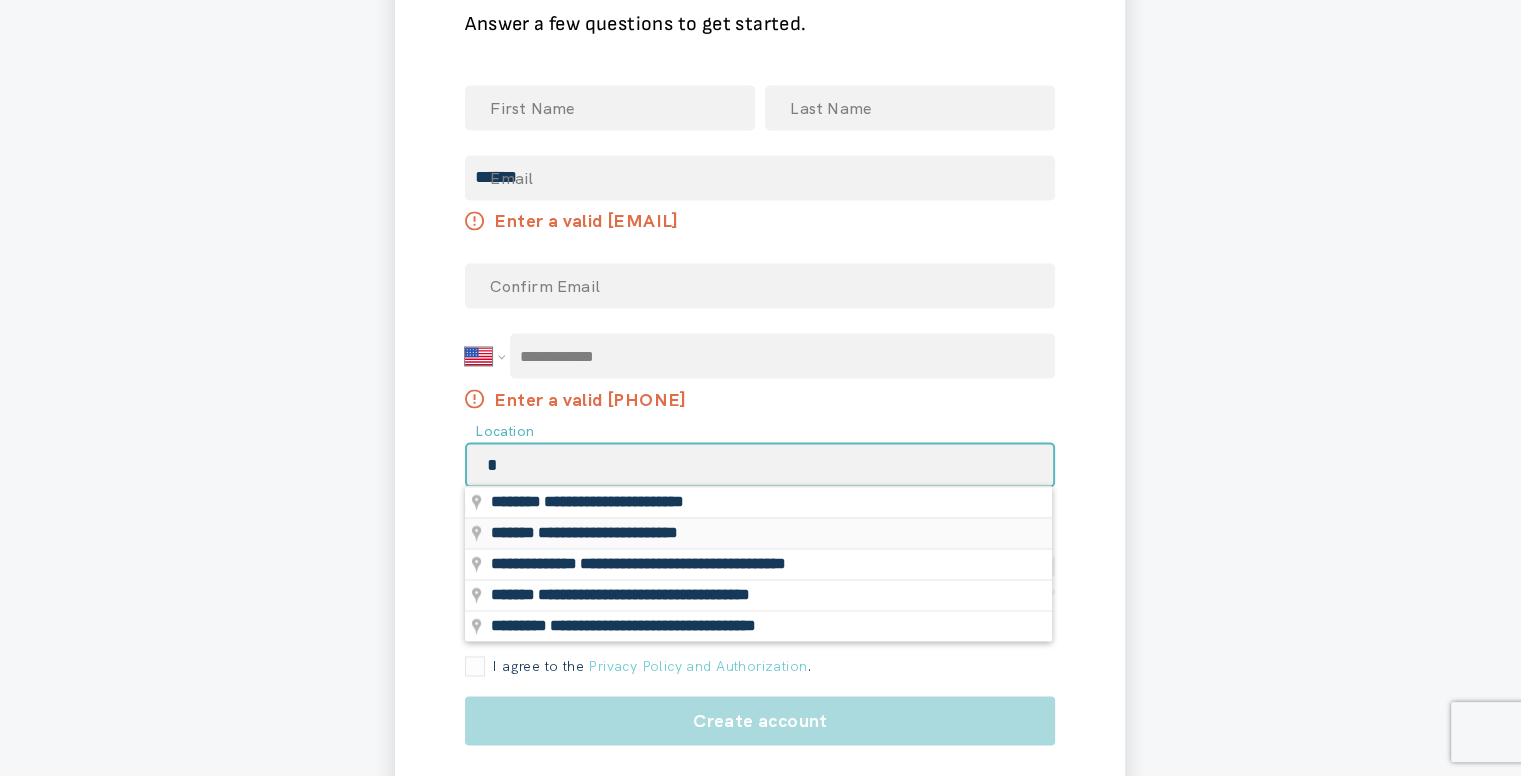 type 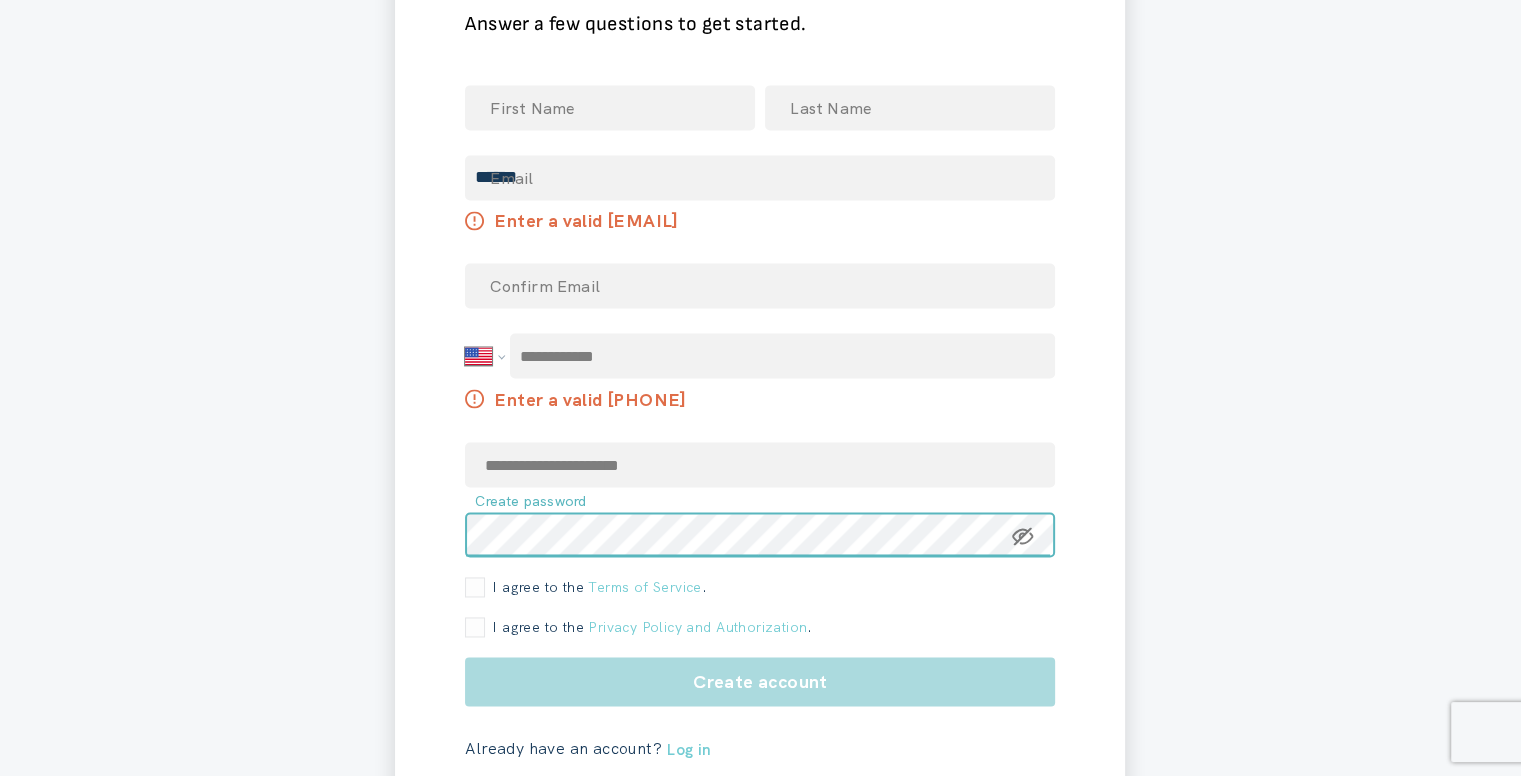 click on "Create password" at bounding box center [760, 534] 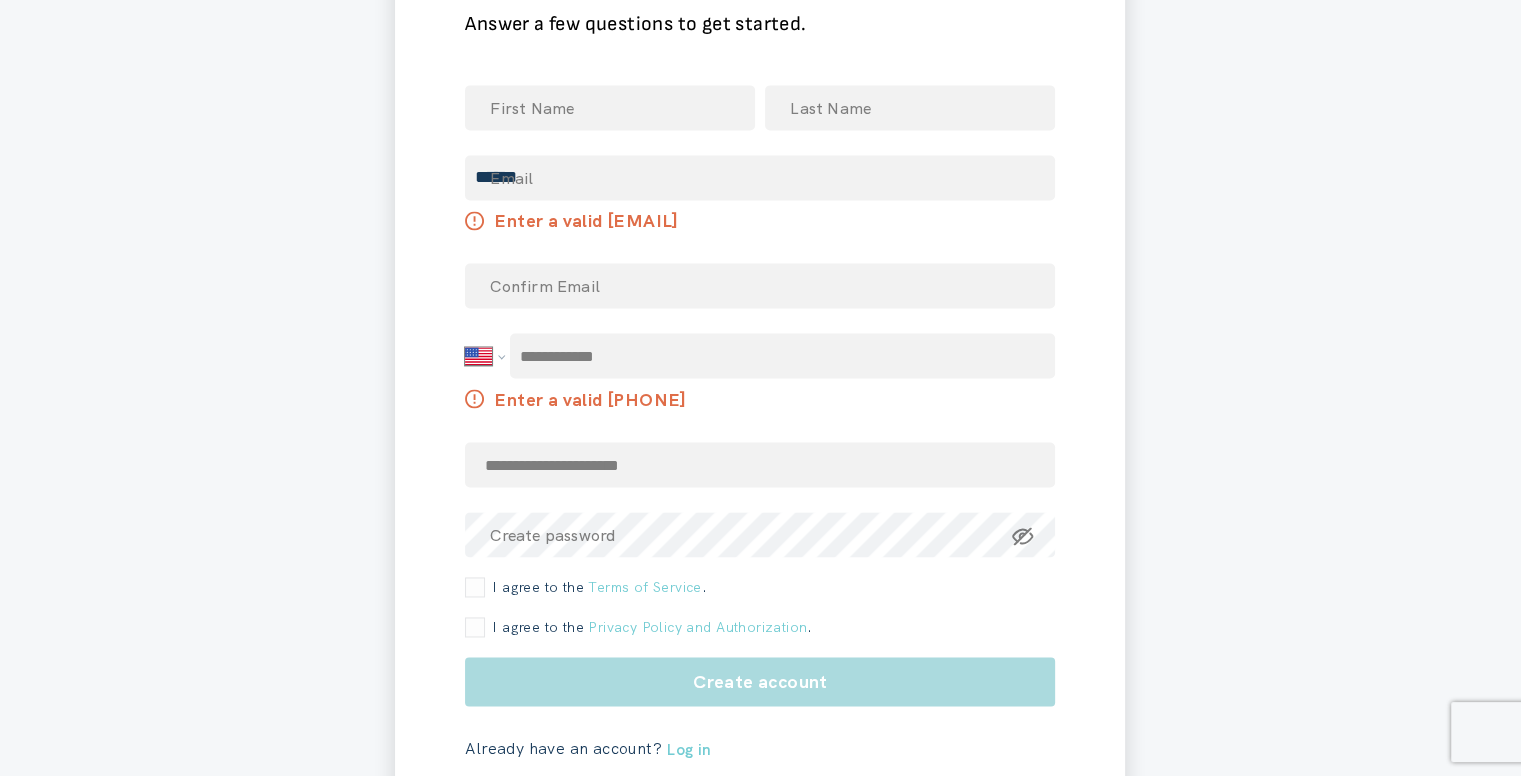 click 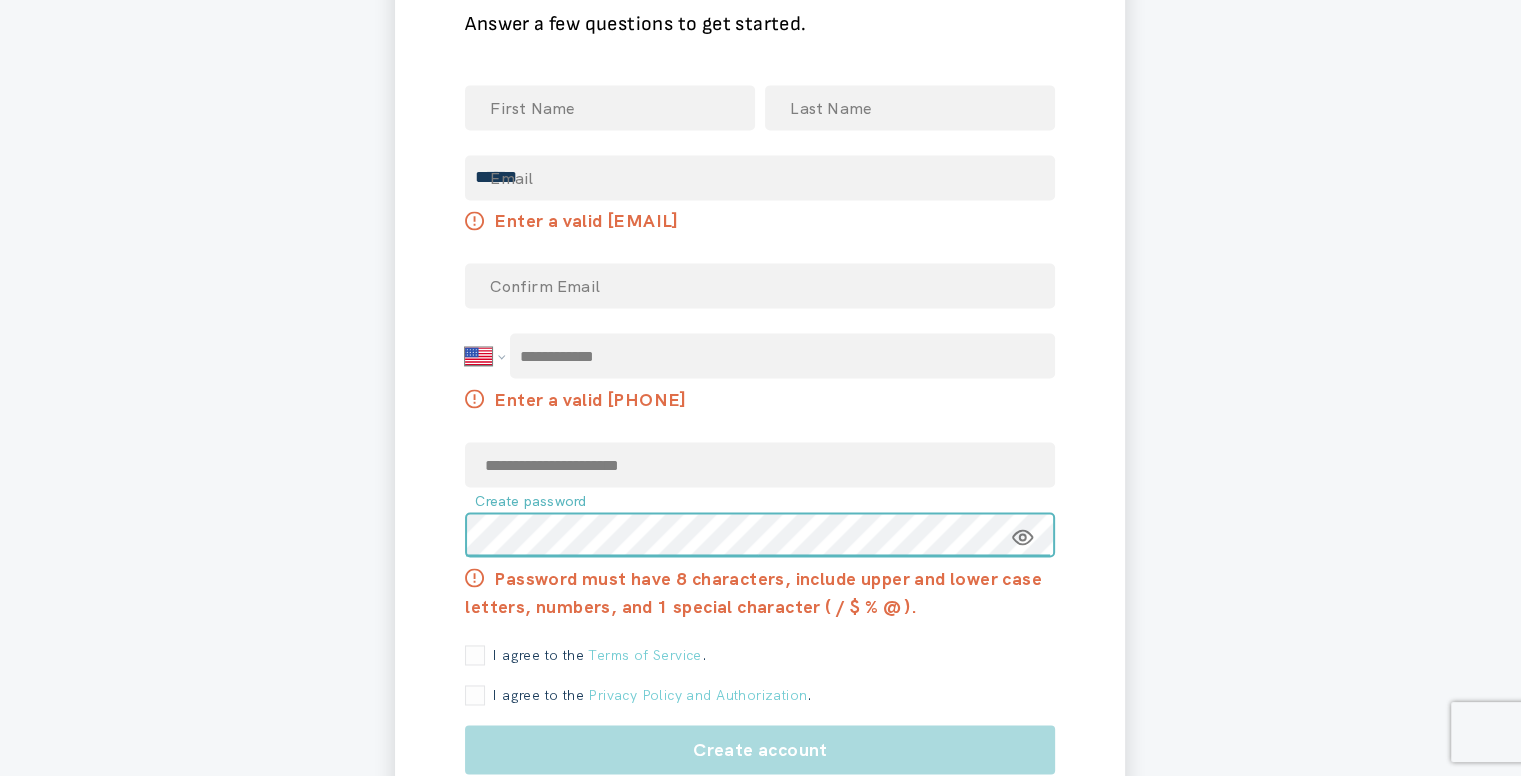 click on "**********" at bounding box center (760, 419) 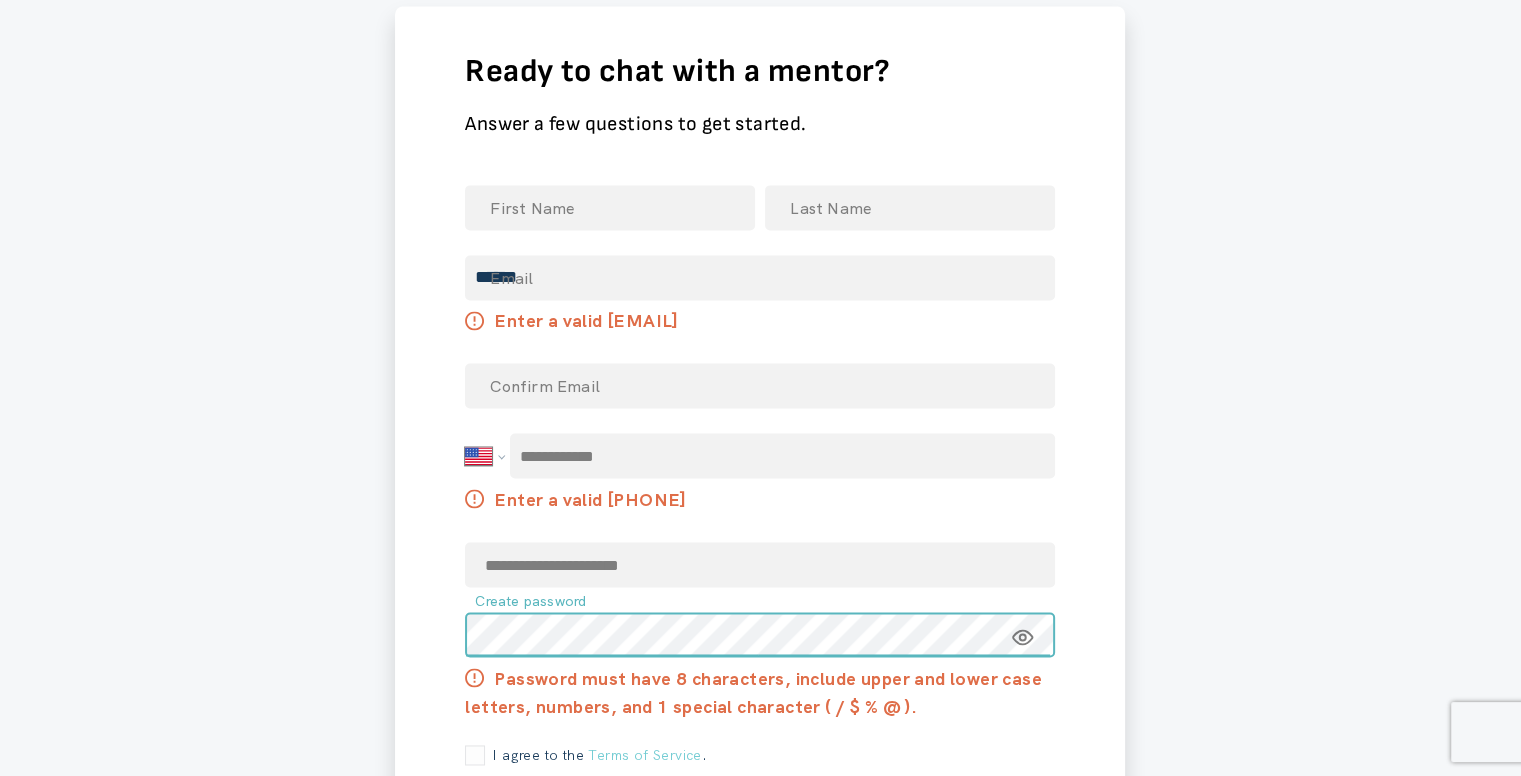 scroll, scrollTop: 2900, scrollLeft: 0, axis: vertical 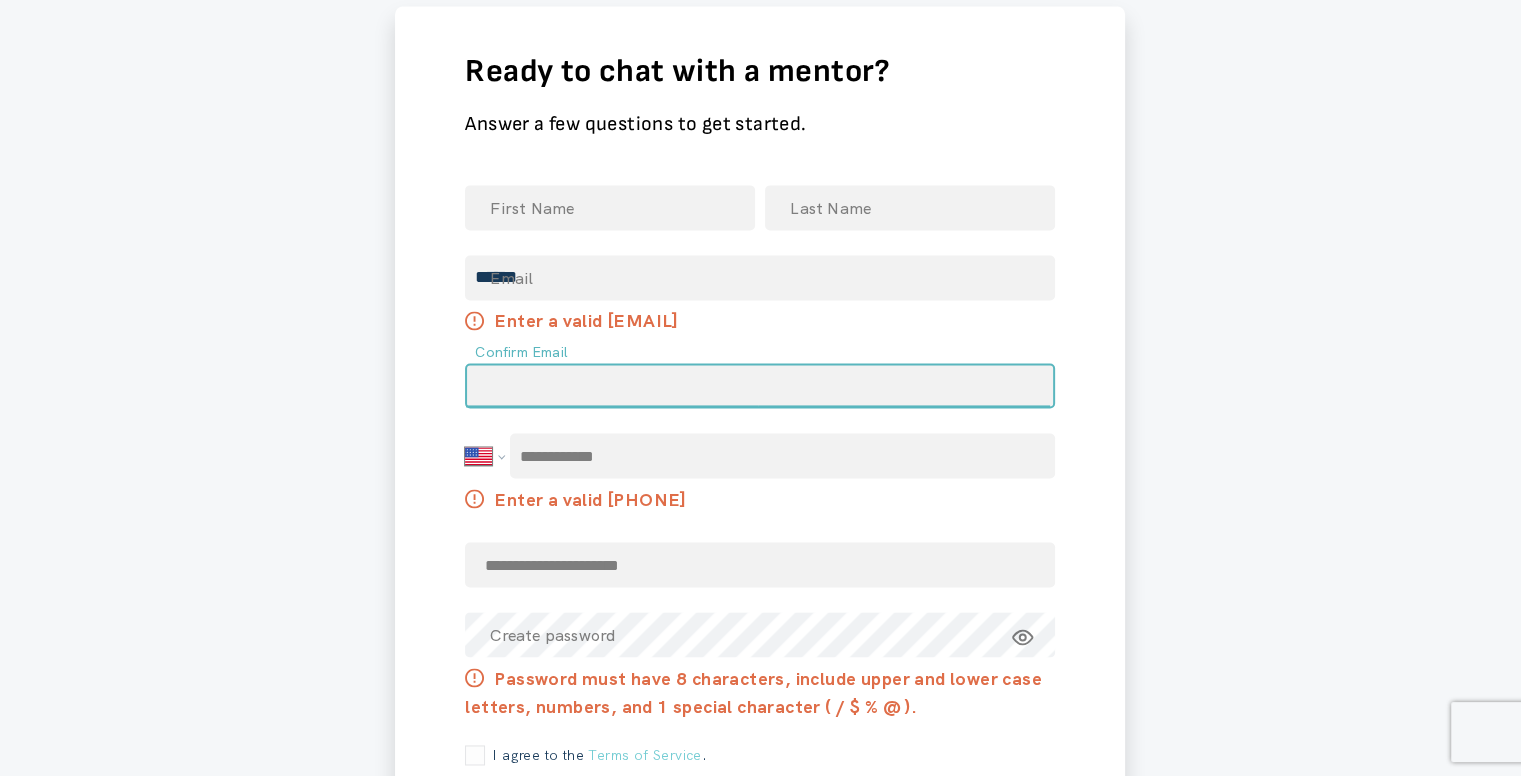 click at bounding box center [760, 385] 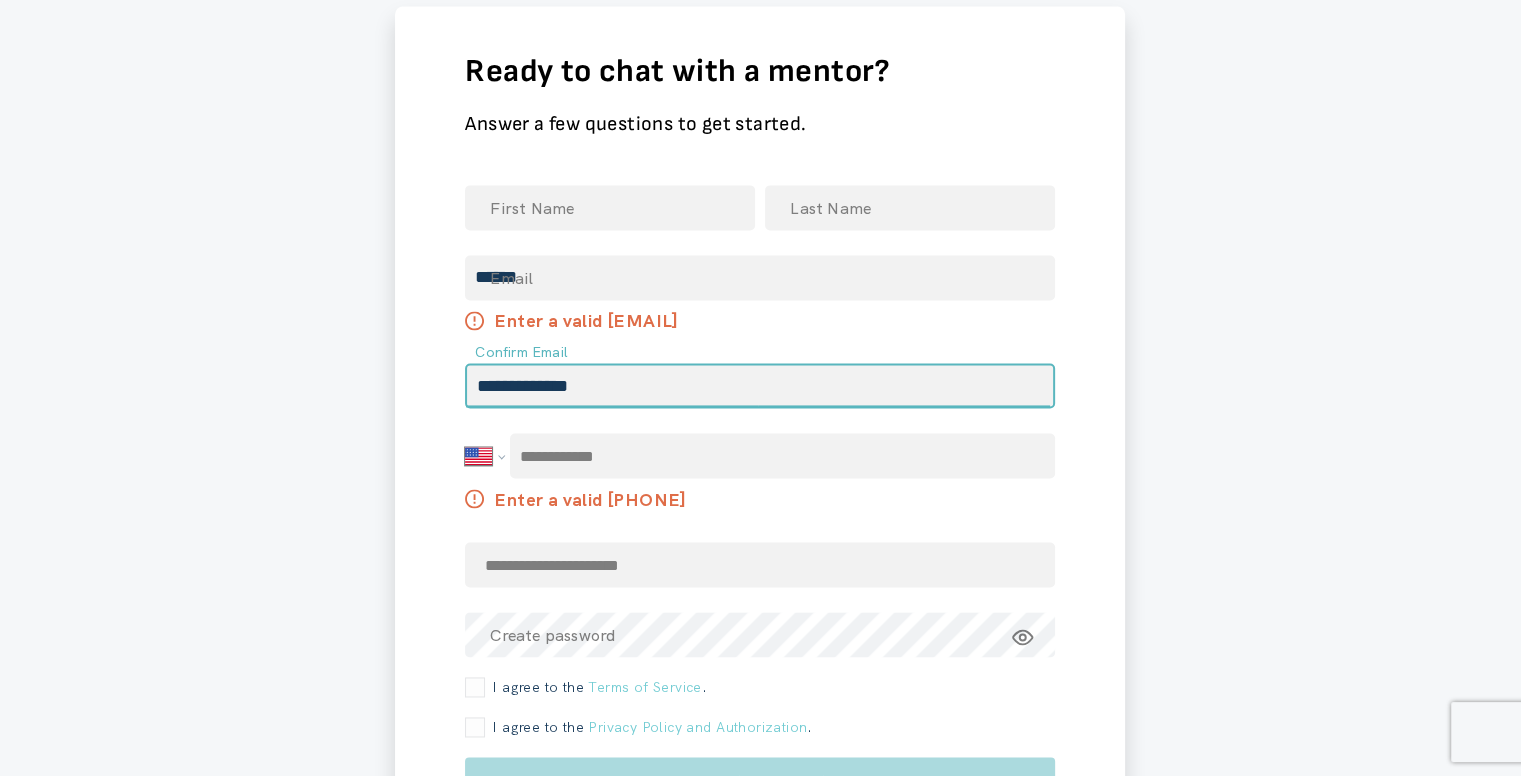type on "**********" 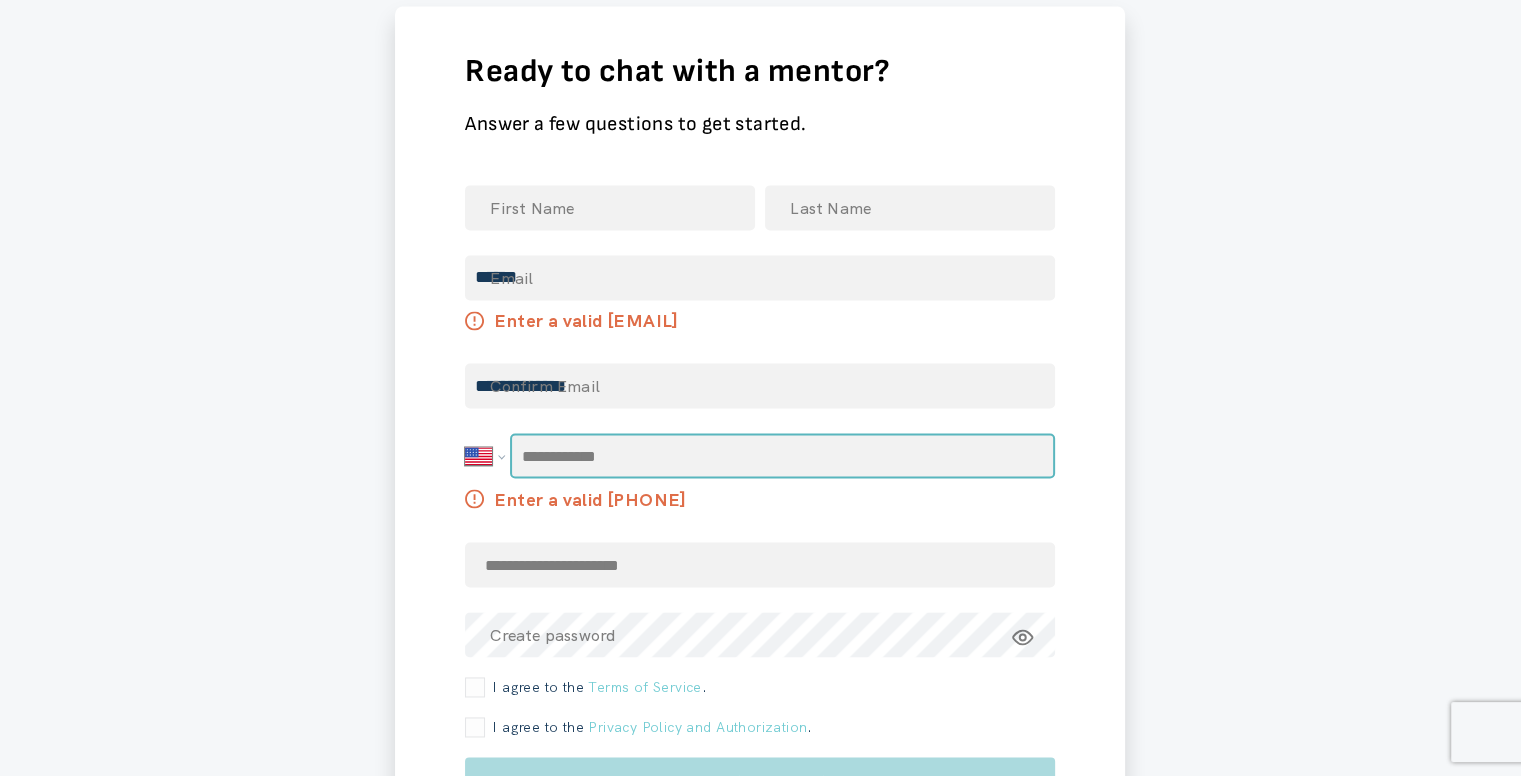 click on "**********" at bounding box center (760, 460) 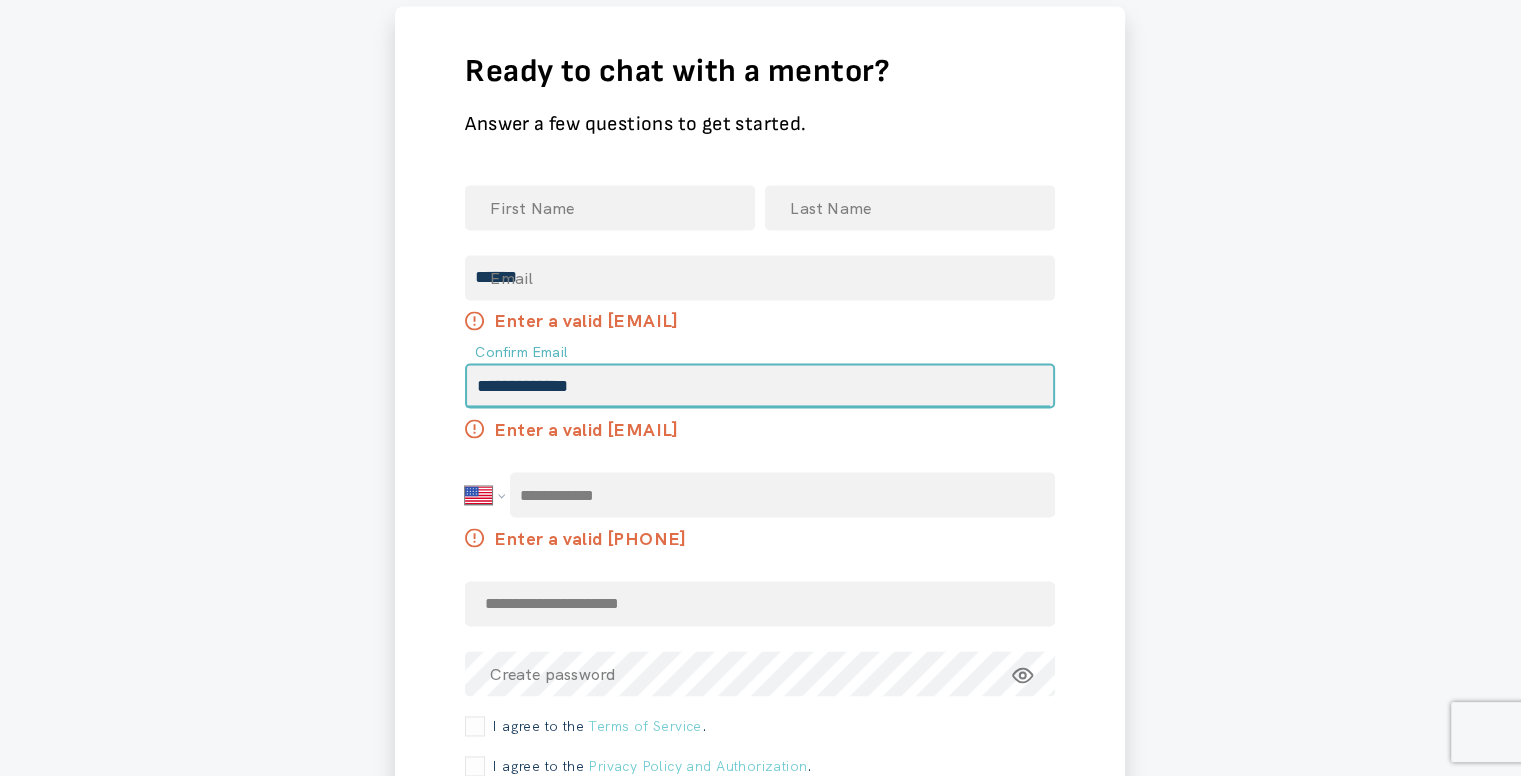 drag, startPoint x: 679, startPoint y: 381, endPoint x: 407, endPoint y: 381, distance: 272 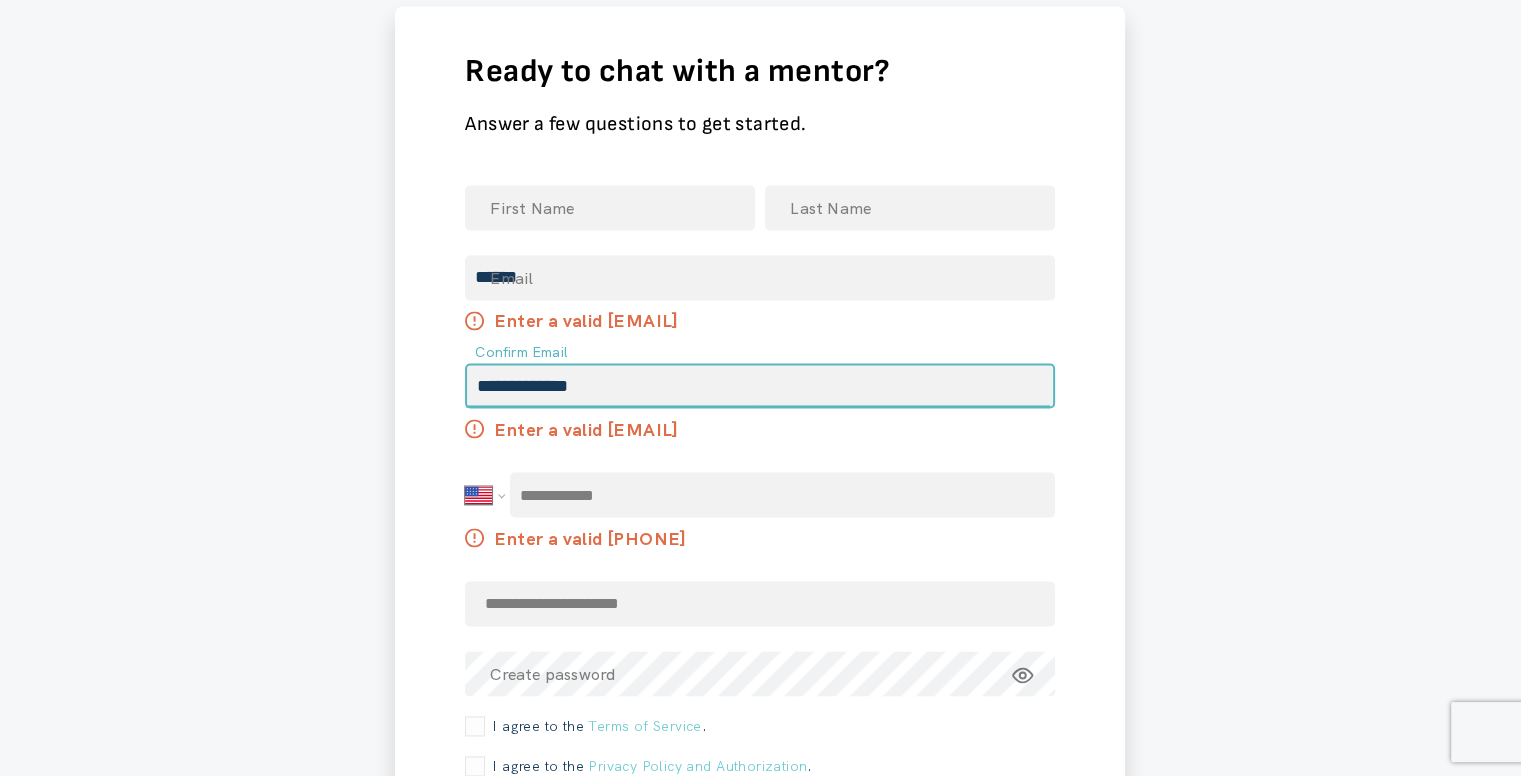 click on "**********" at bounding box center [760, 479] 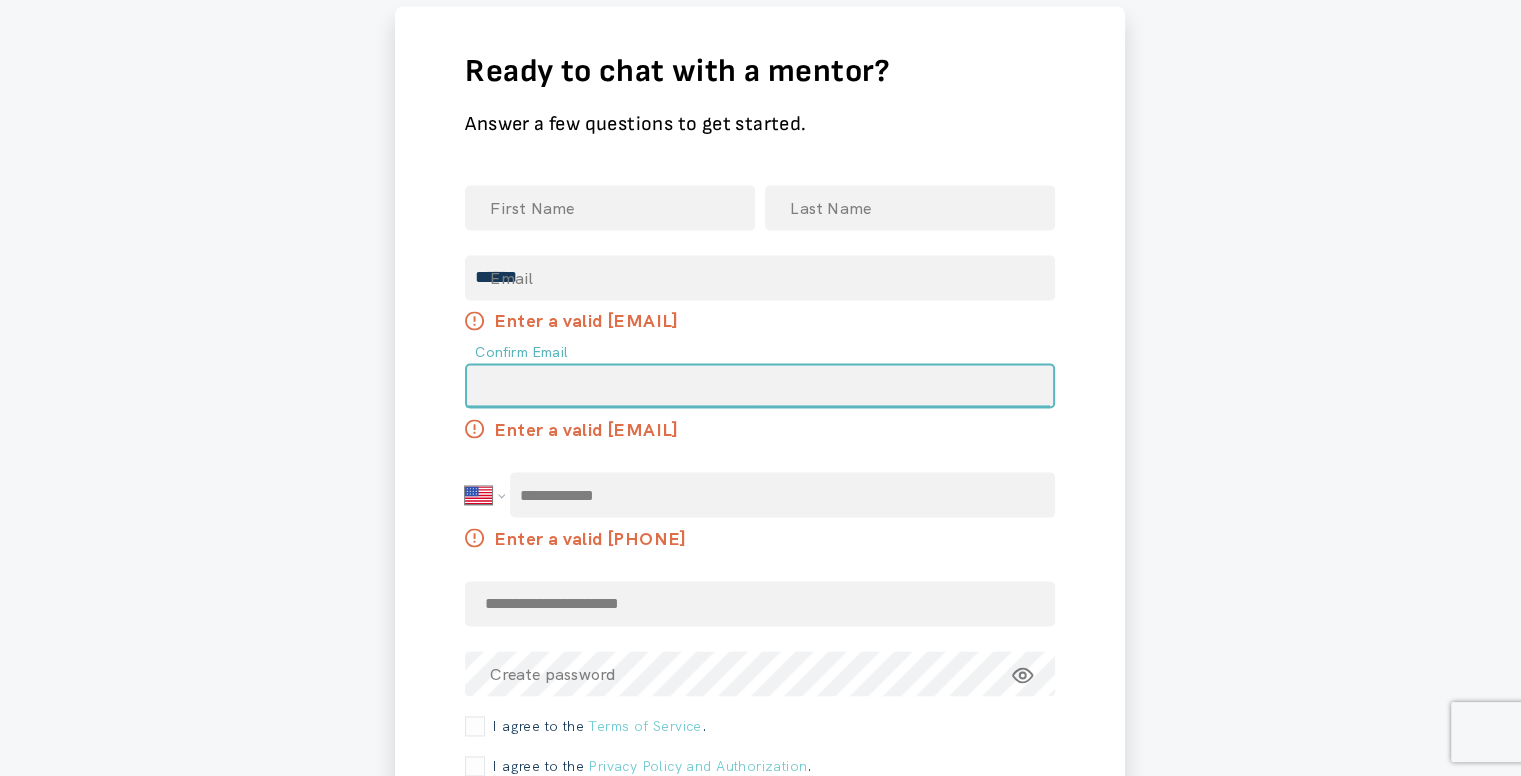 type 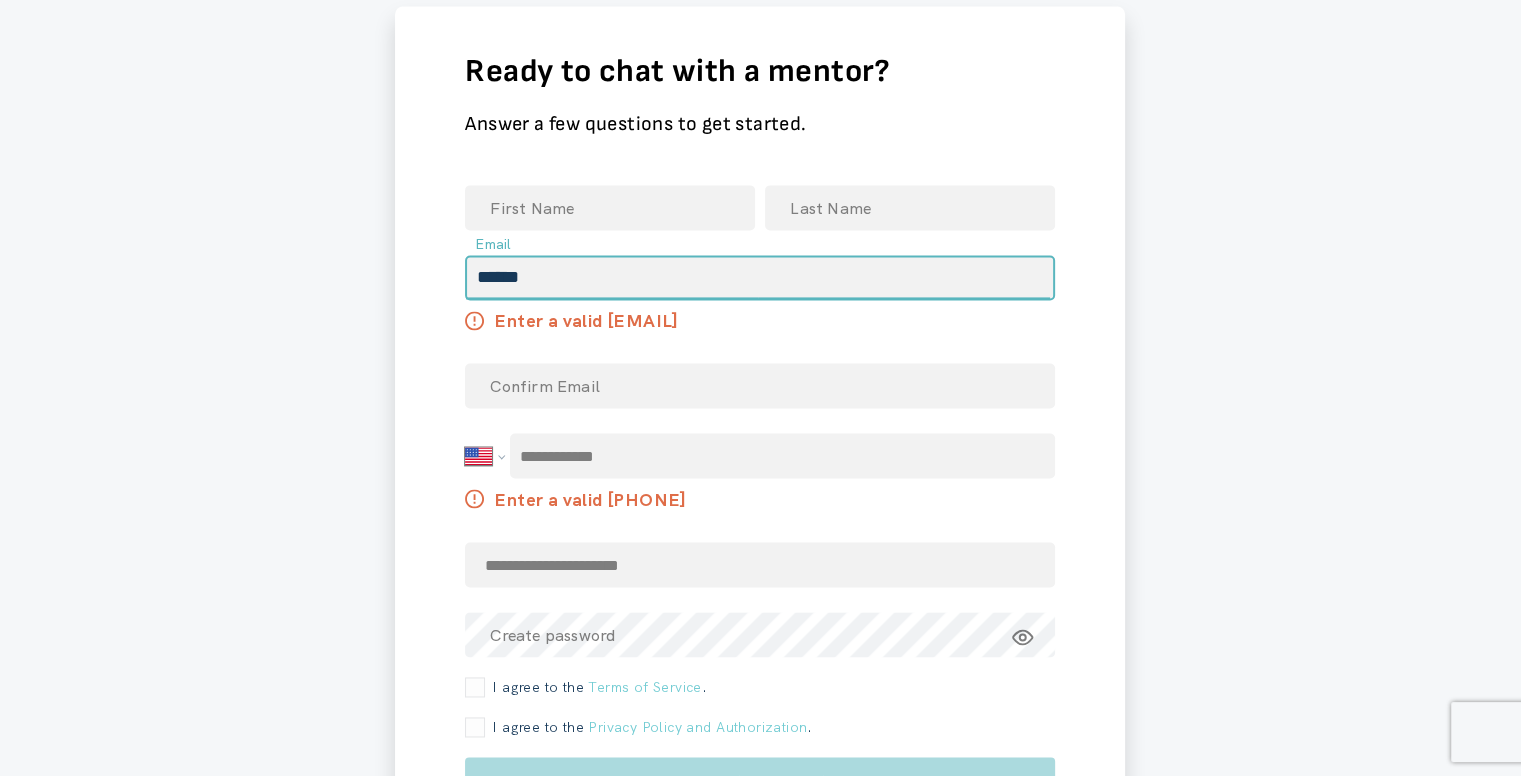 drag, startPoint x: 768, startPoint y: 264, endPoint x: 312, endPoint y: 286, distance: 456.5304 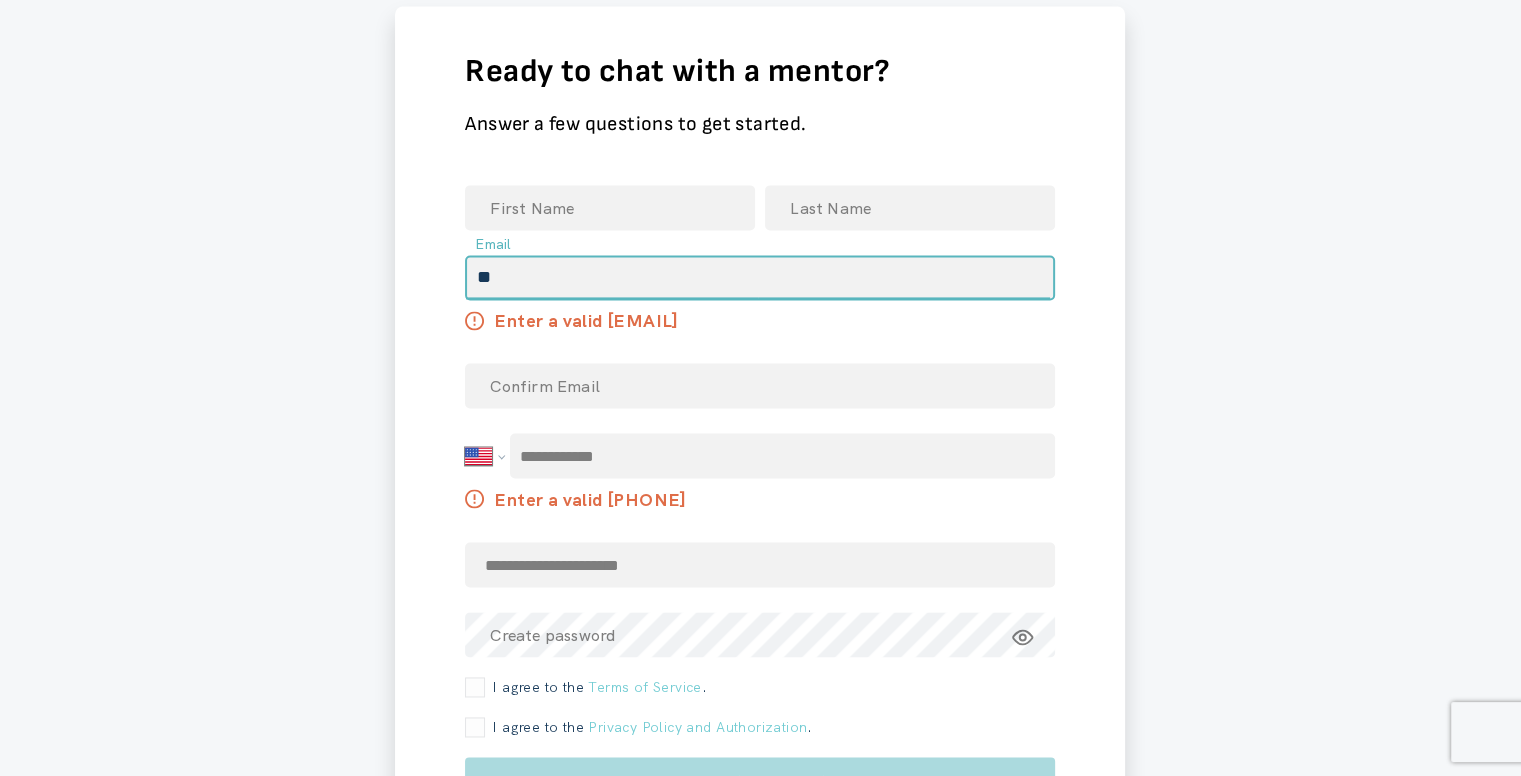 type on "*" 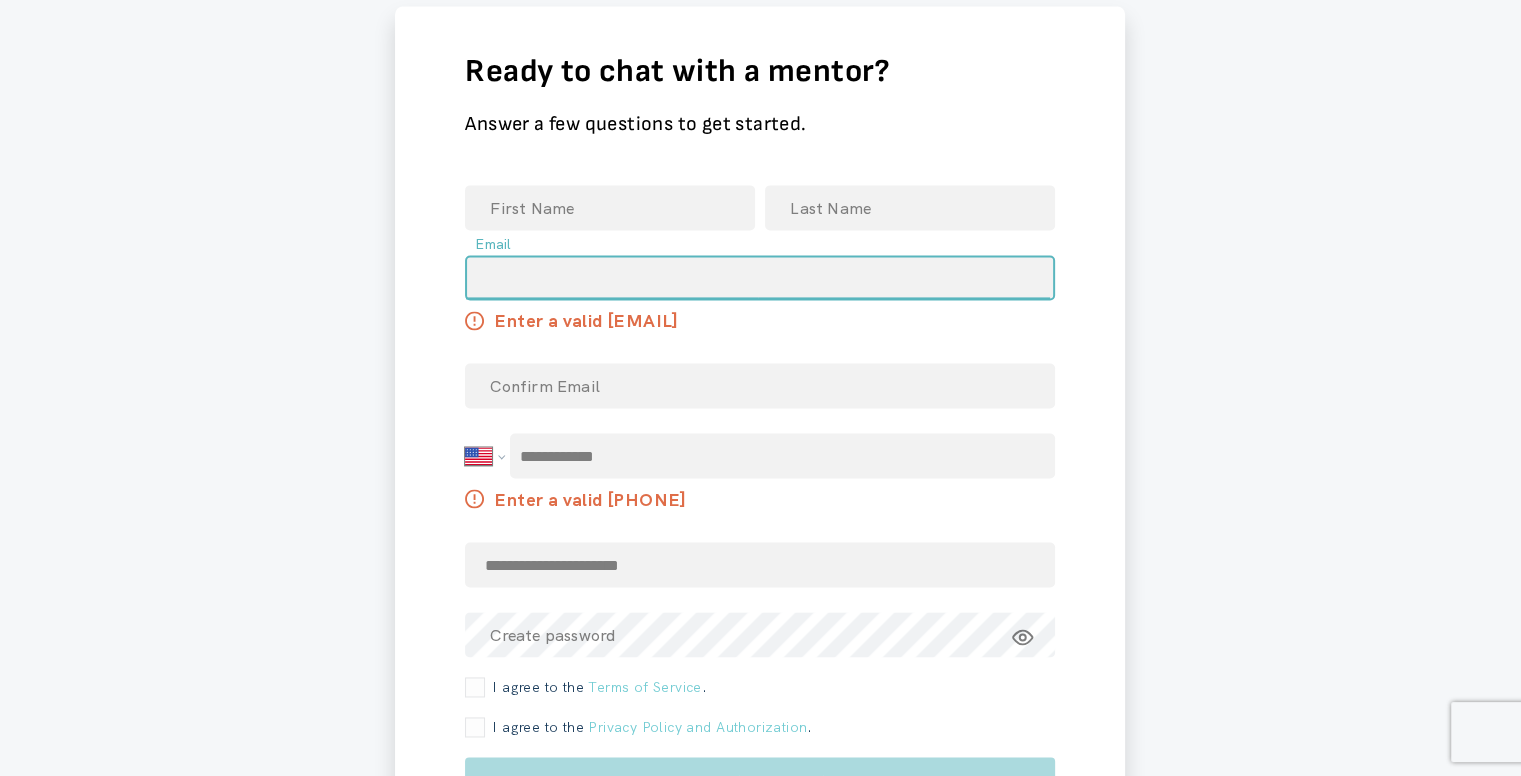 type 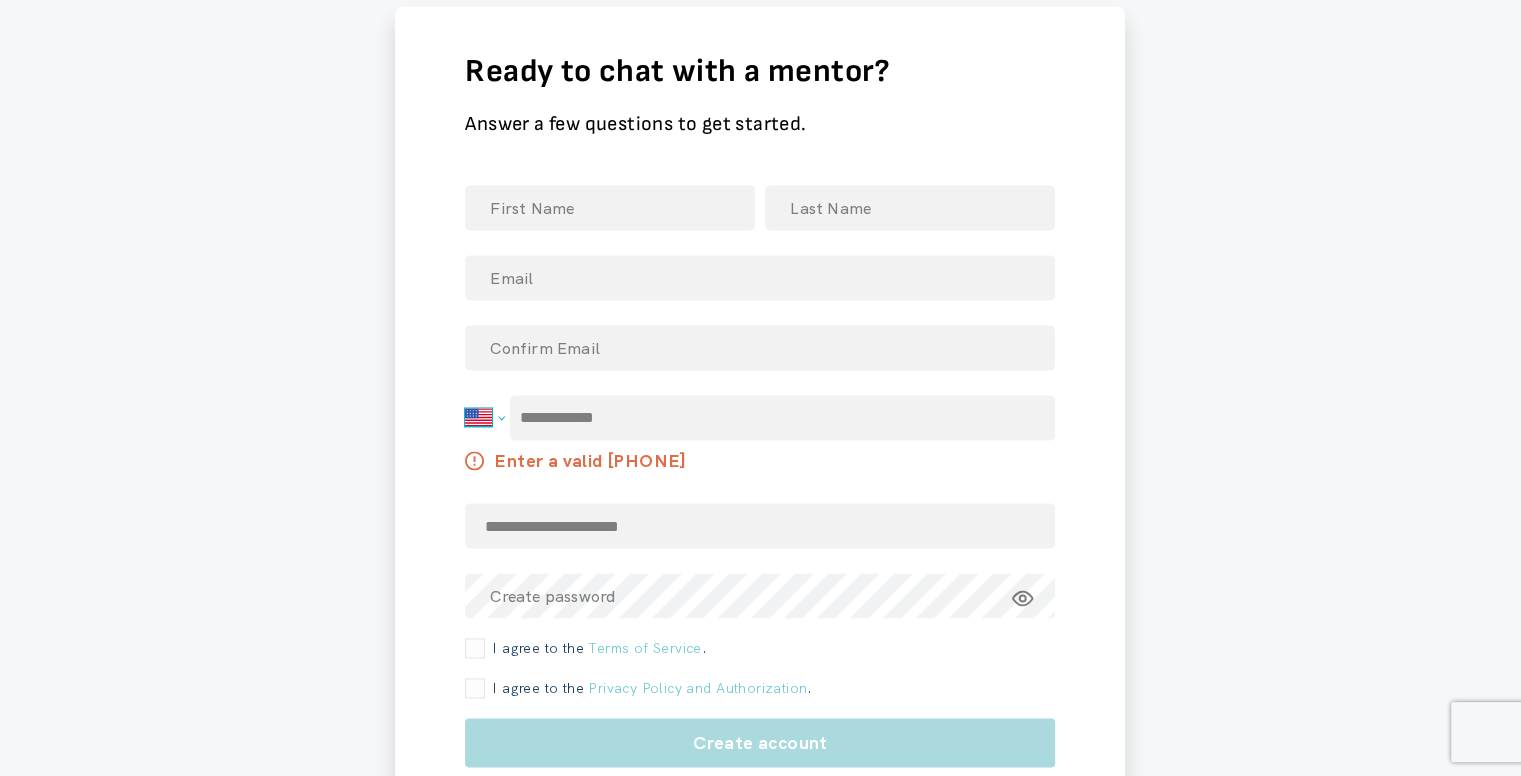 click on "**********" at bounding box center (760, 441) 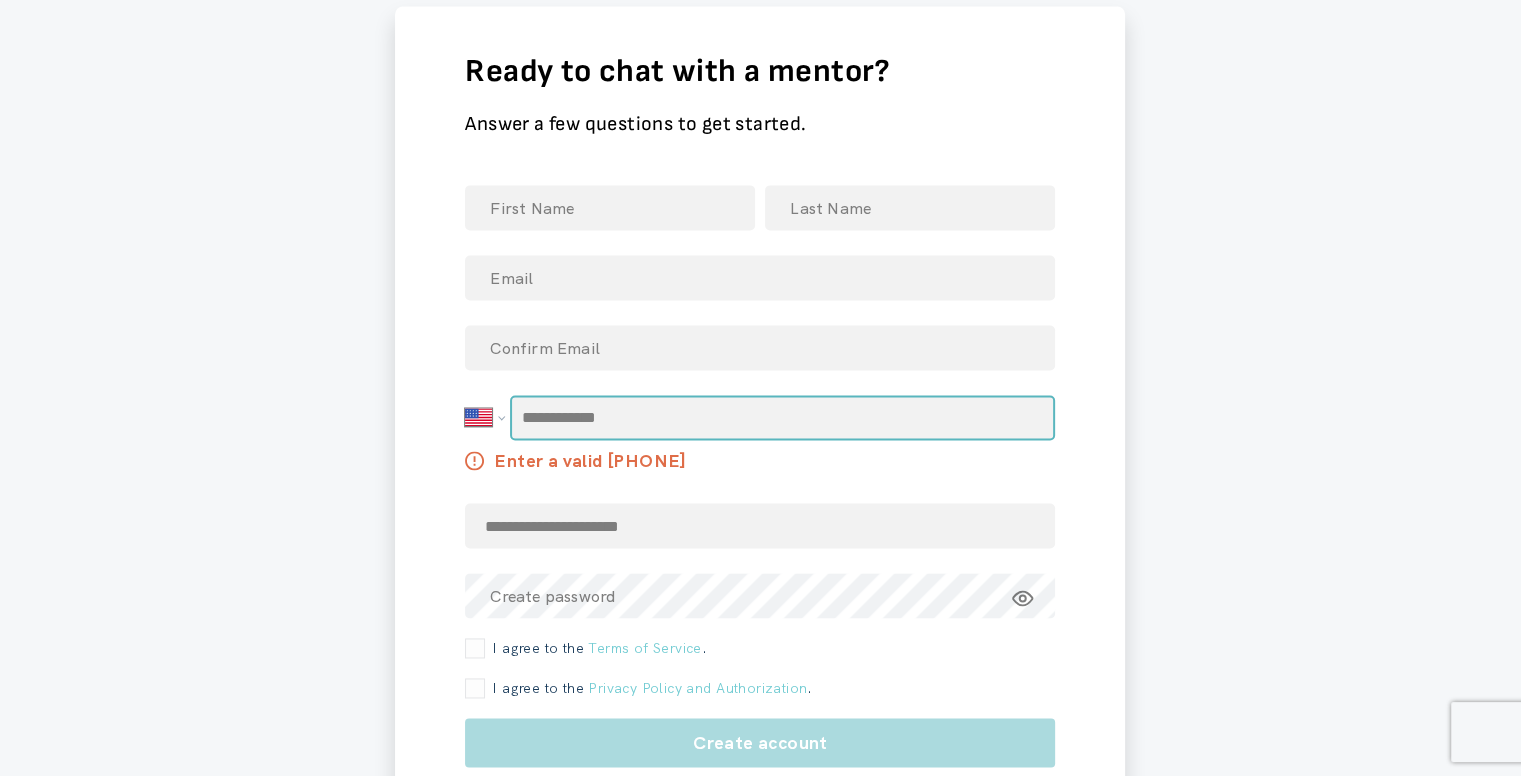 click on "**********" at bounding box center (484, 420) 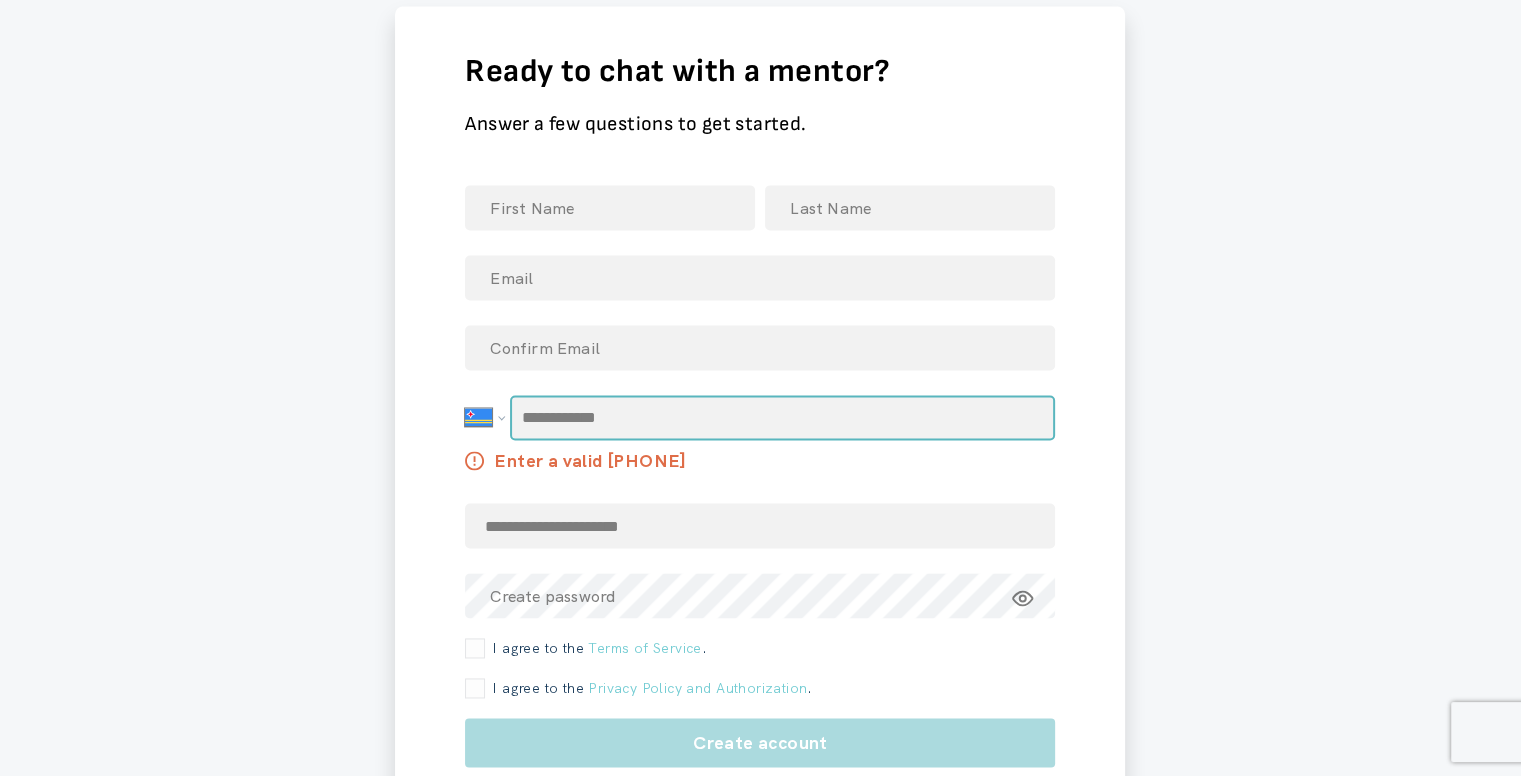 click at bounding box center (782, 417) 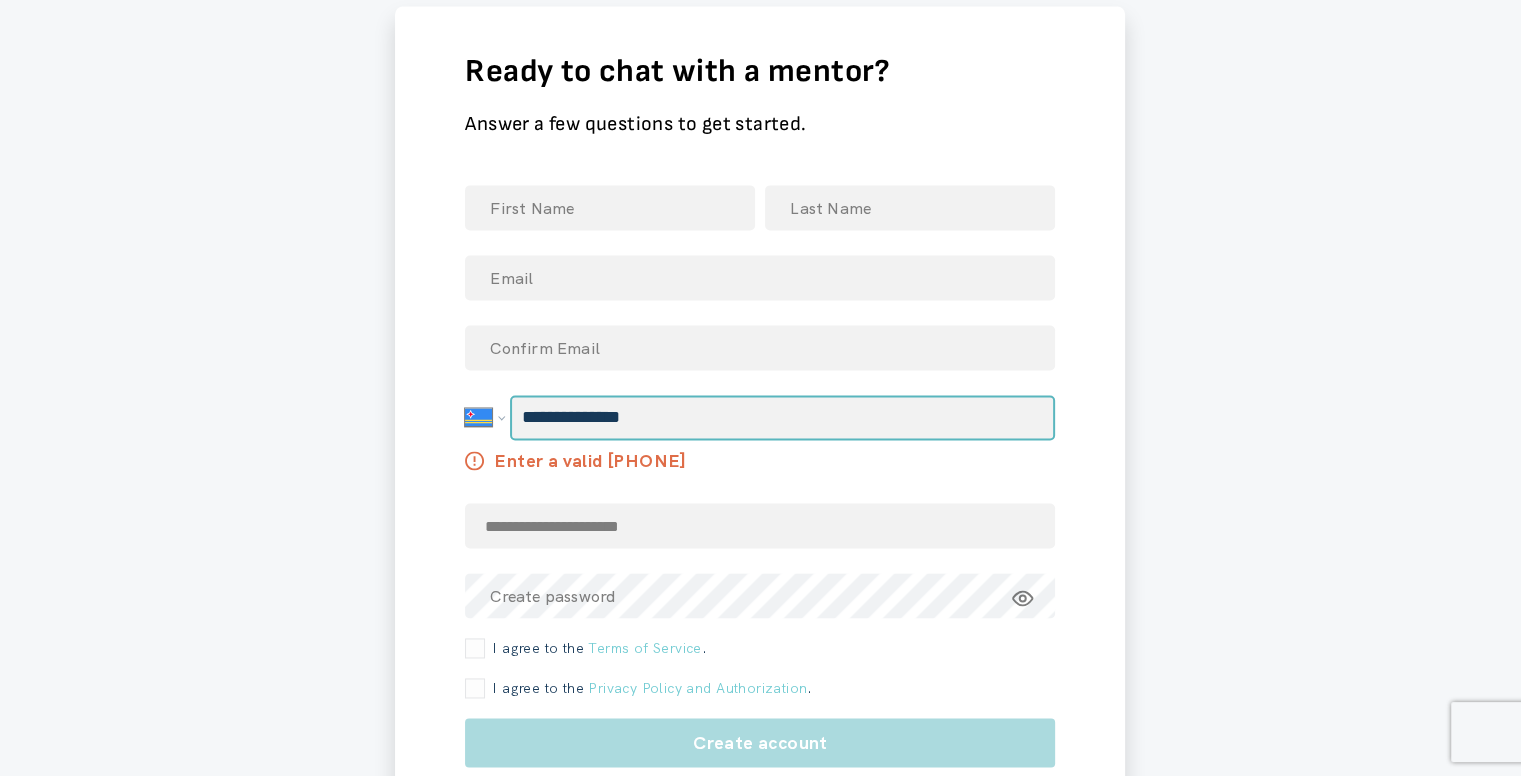 type on "**********" 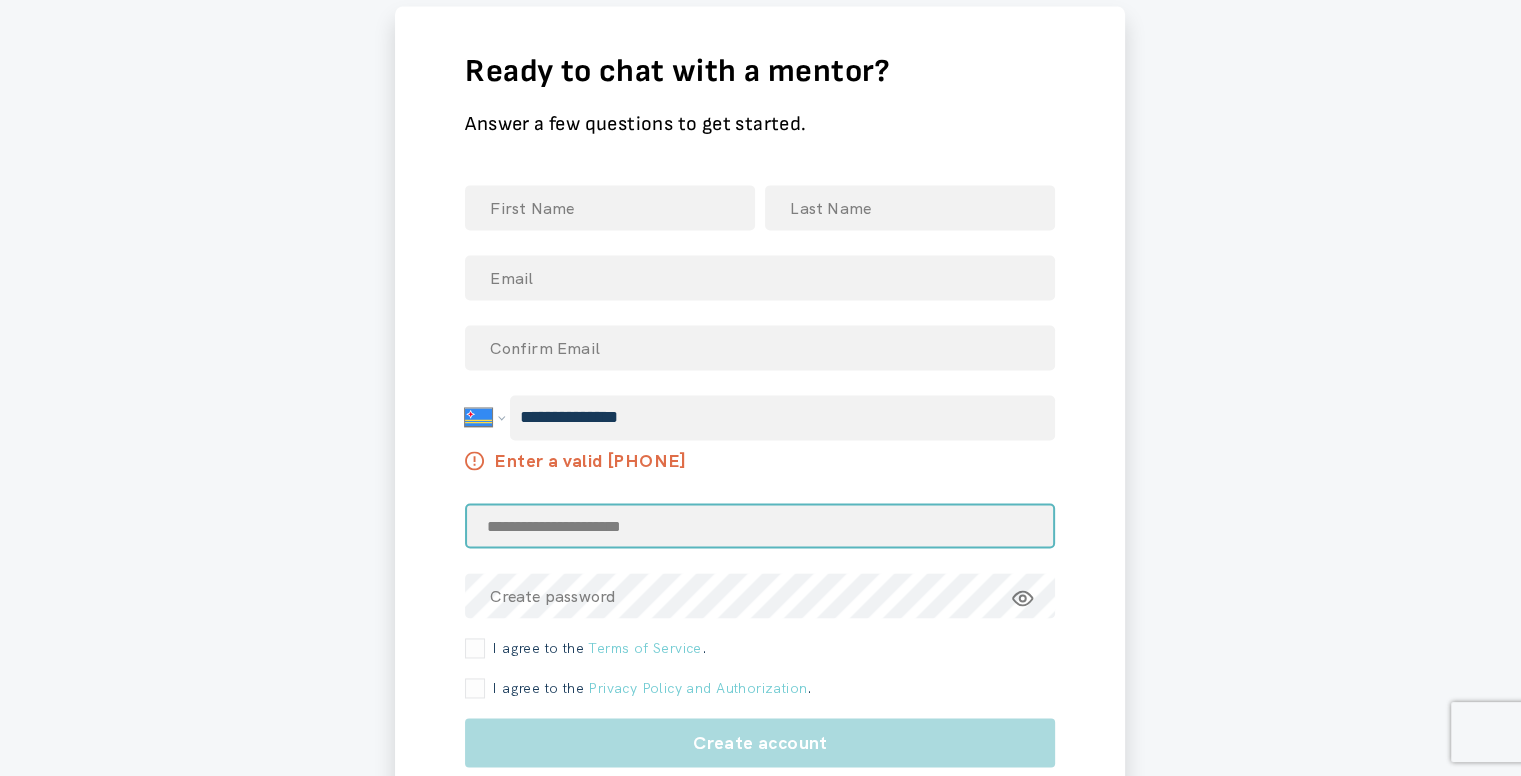 click at bounding box center [760, 525] 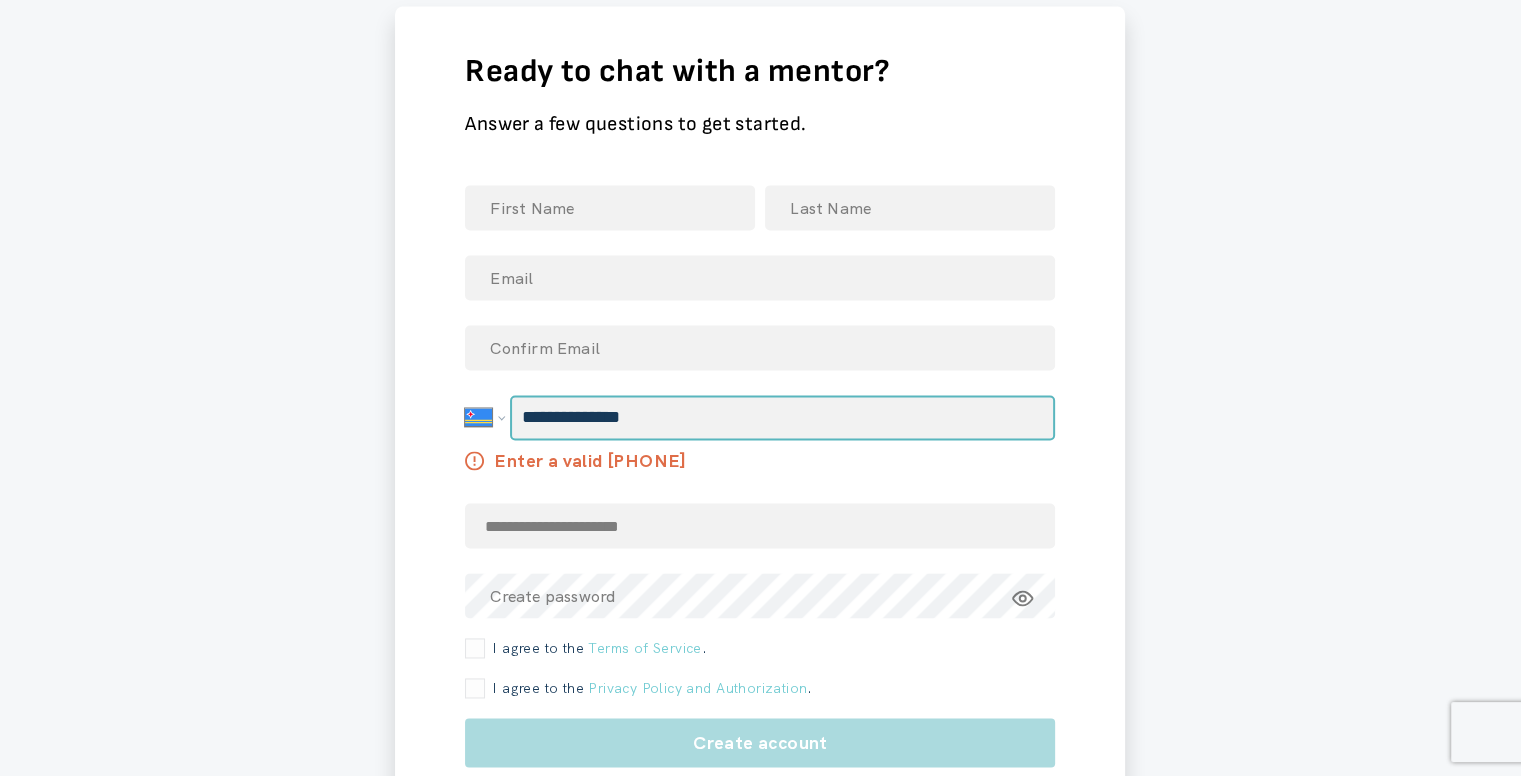drag, startPoint x: 713, startPoint y: 407, endPoint x: 449, endPoint y: 413, distance: 264.06818 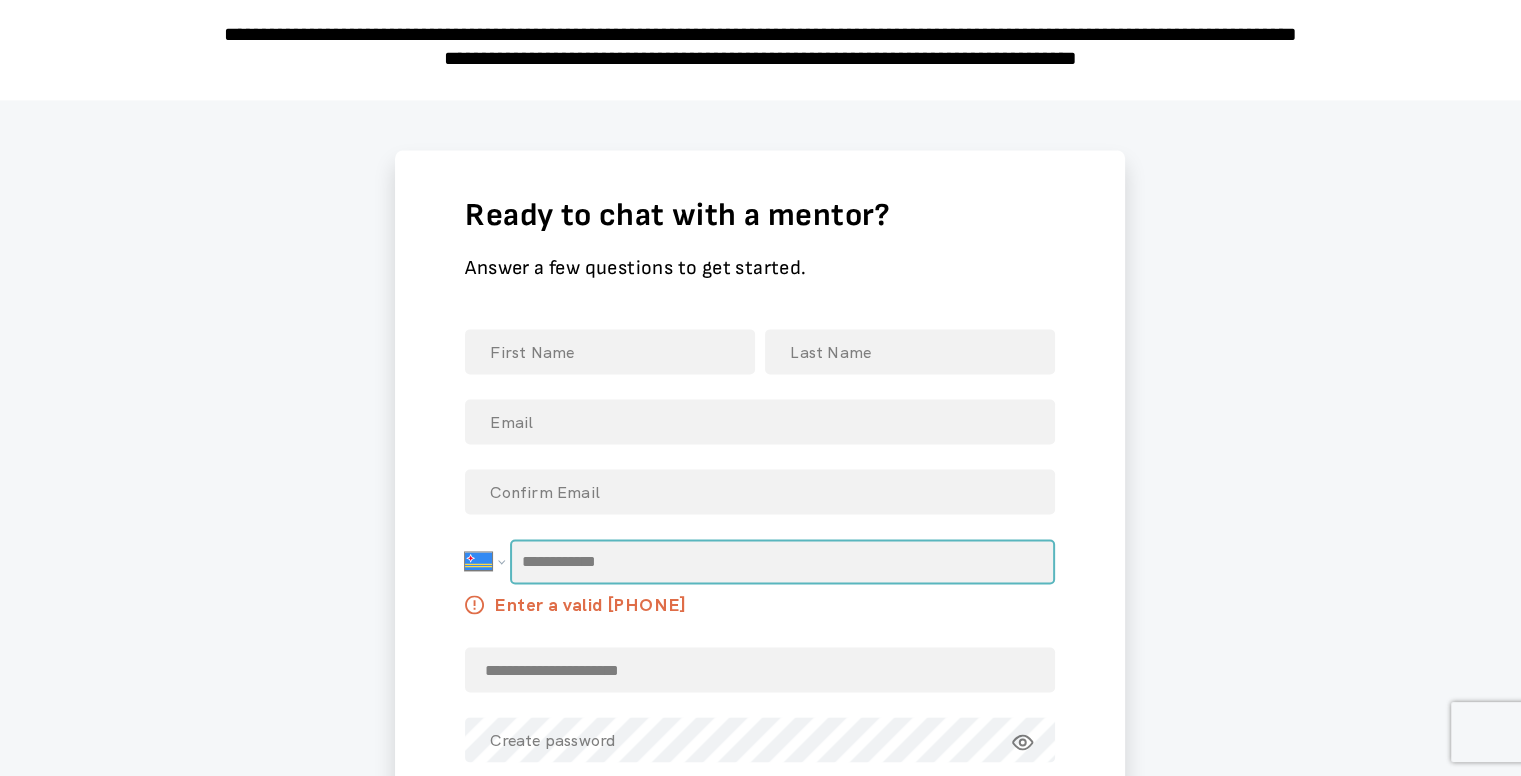 scroll, scrollTop: 2800, scrollLeft: 0, axis: vertical 